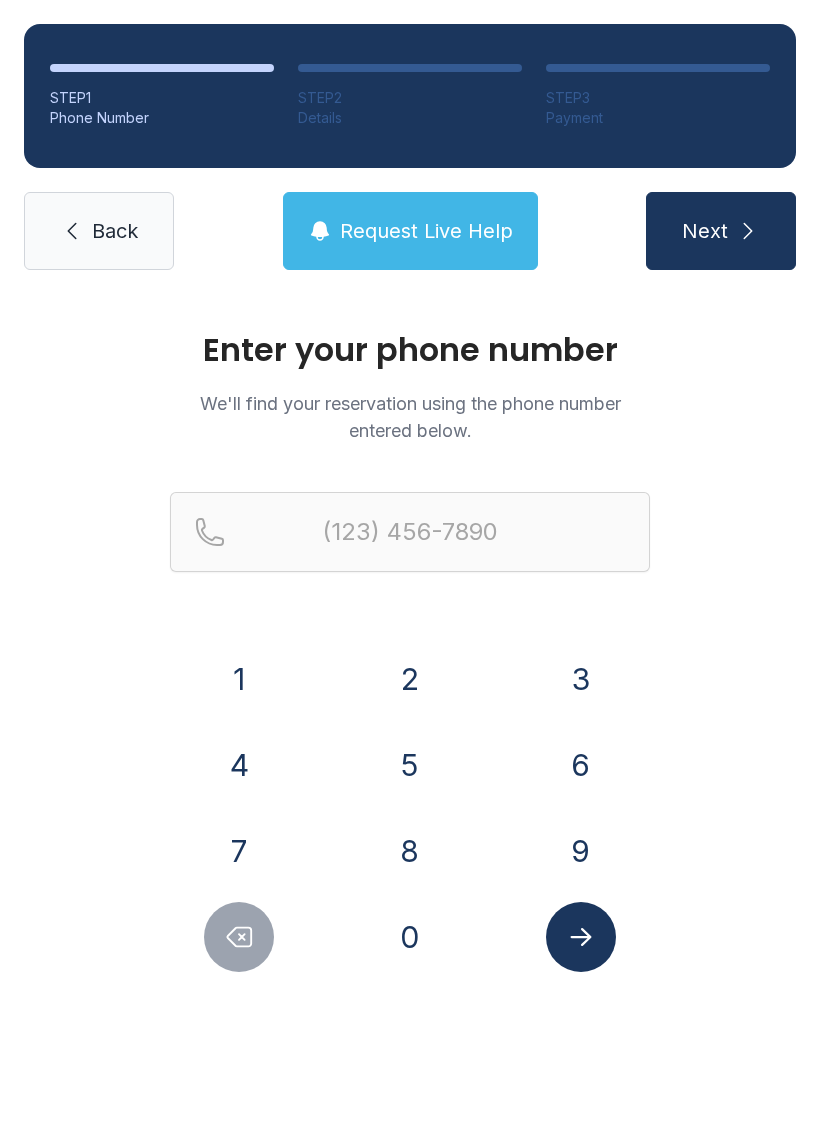 scroll, scrollTop: 0, scrollLeft: 0, axis: both 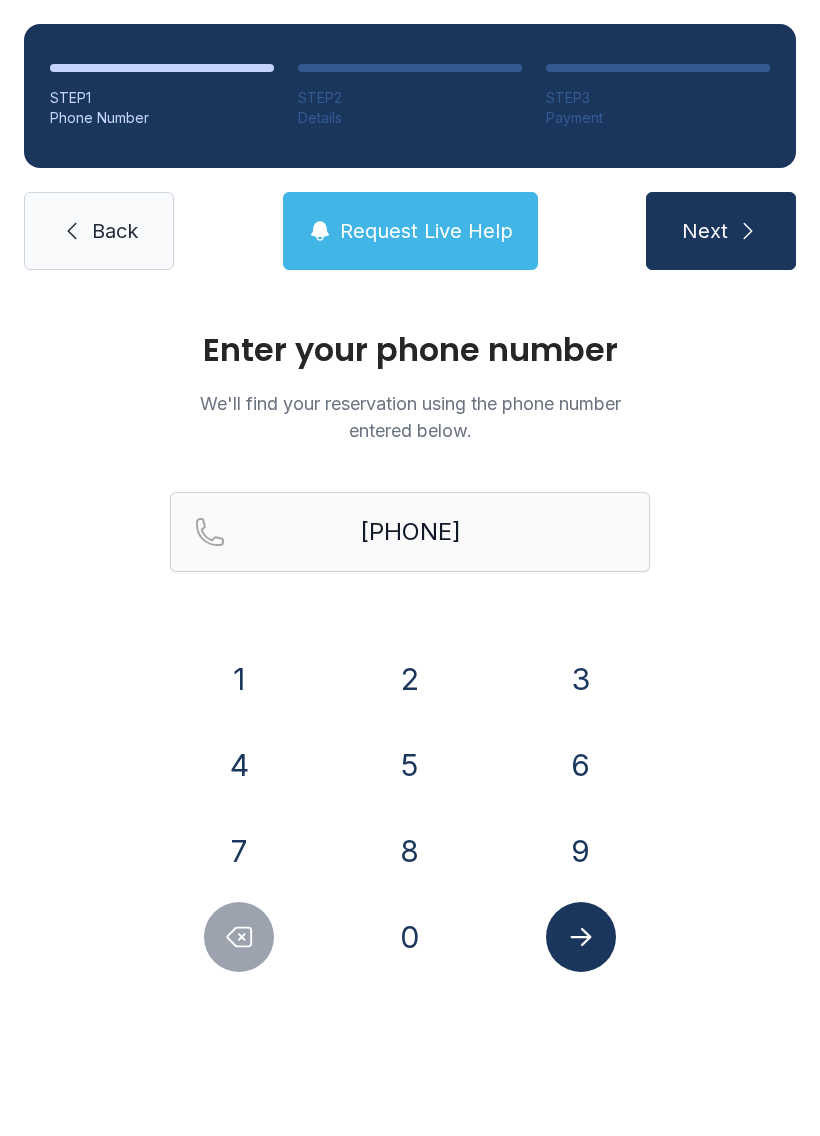 click on "1" at bounding box center [239, 679] 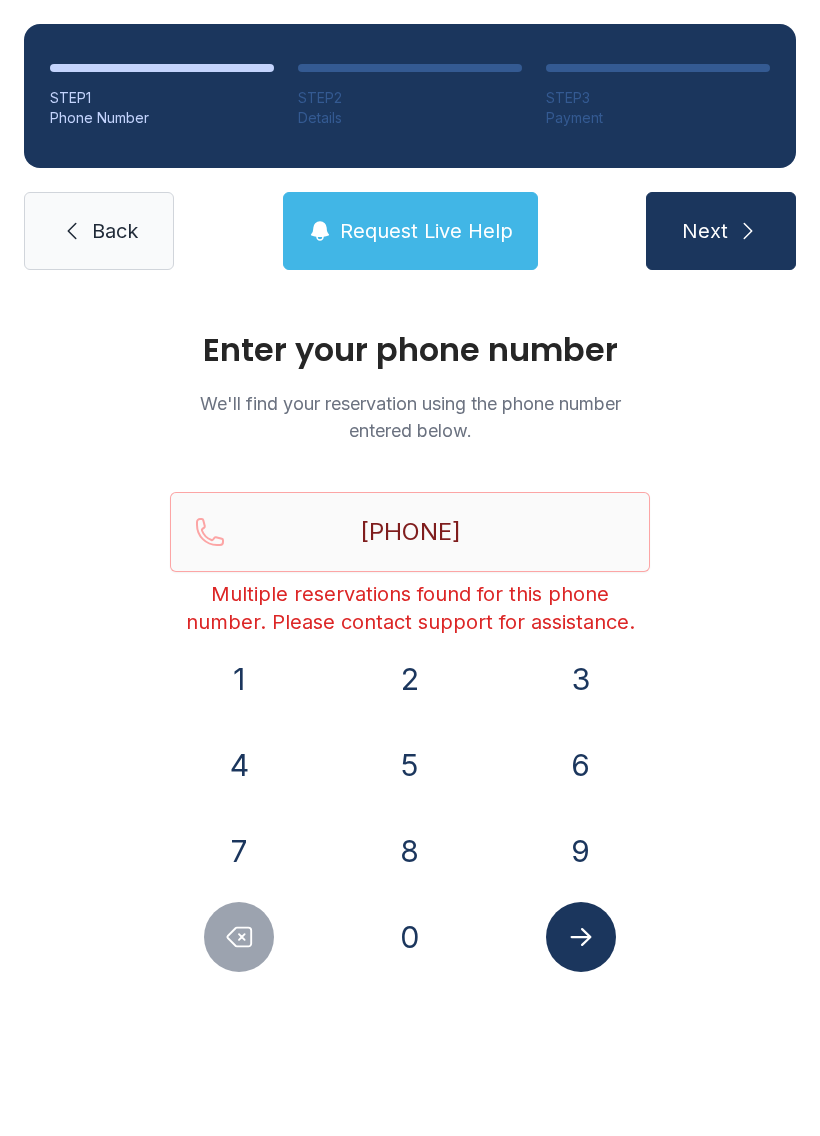 click on "Back" at bounding box center [99, 231] 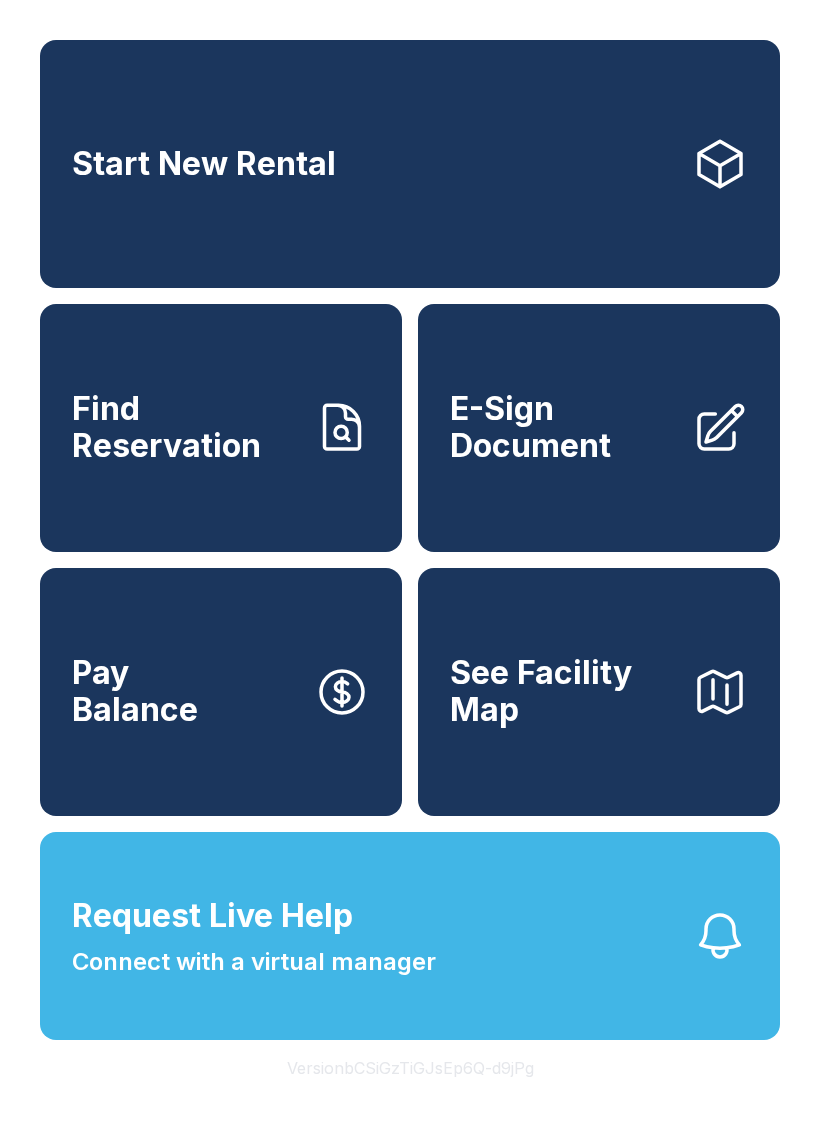 click on "Find Reservation" at bounding box center [221, 428] 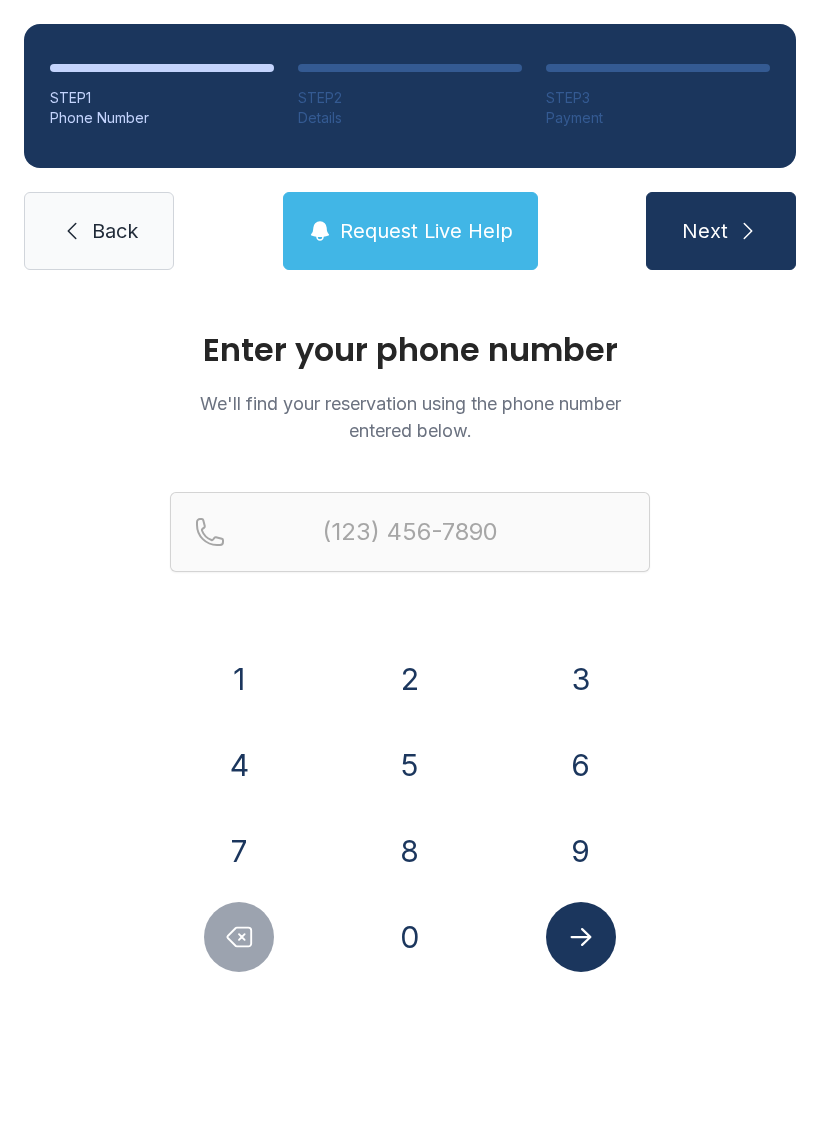 click on "9" at bounding box center [239, 679] 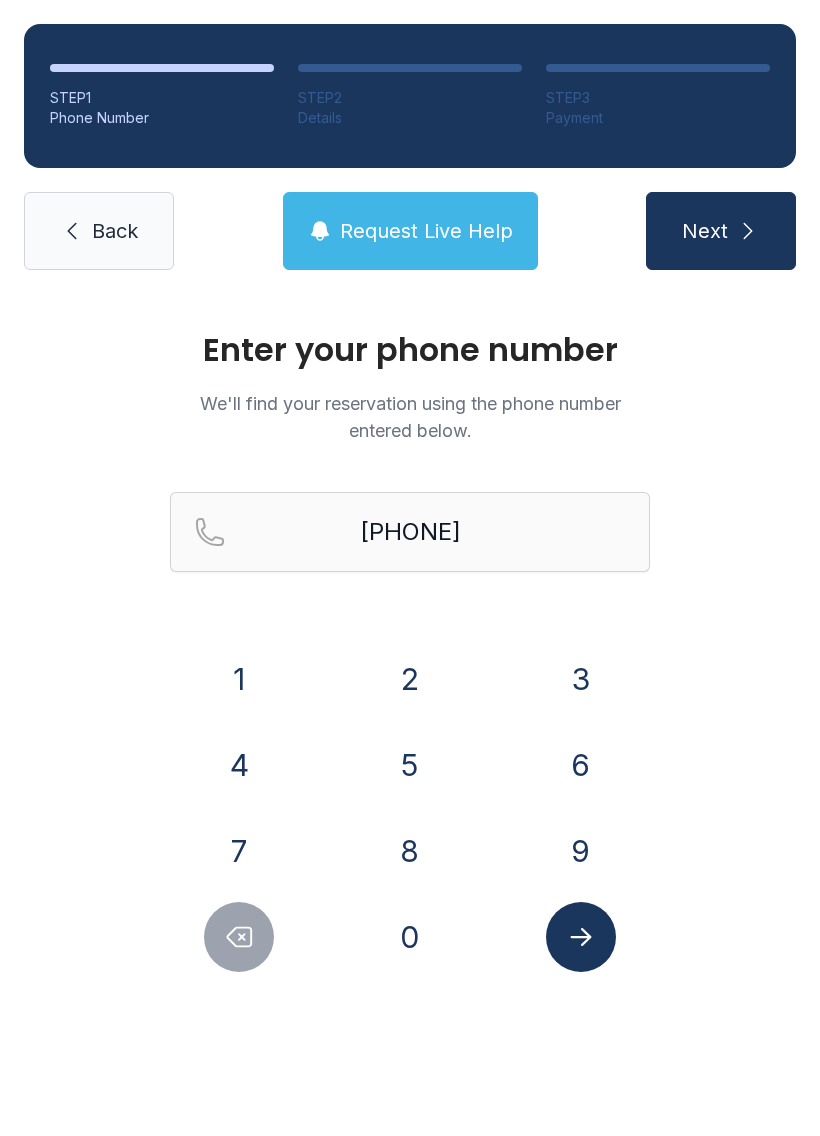 click on "1" at bounding box center (239, 679) 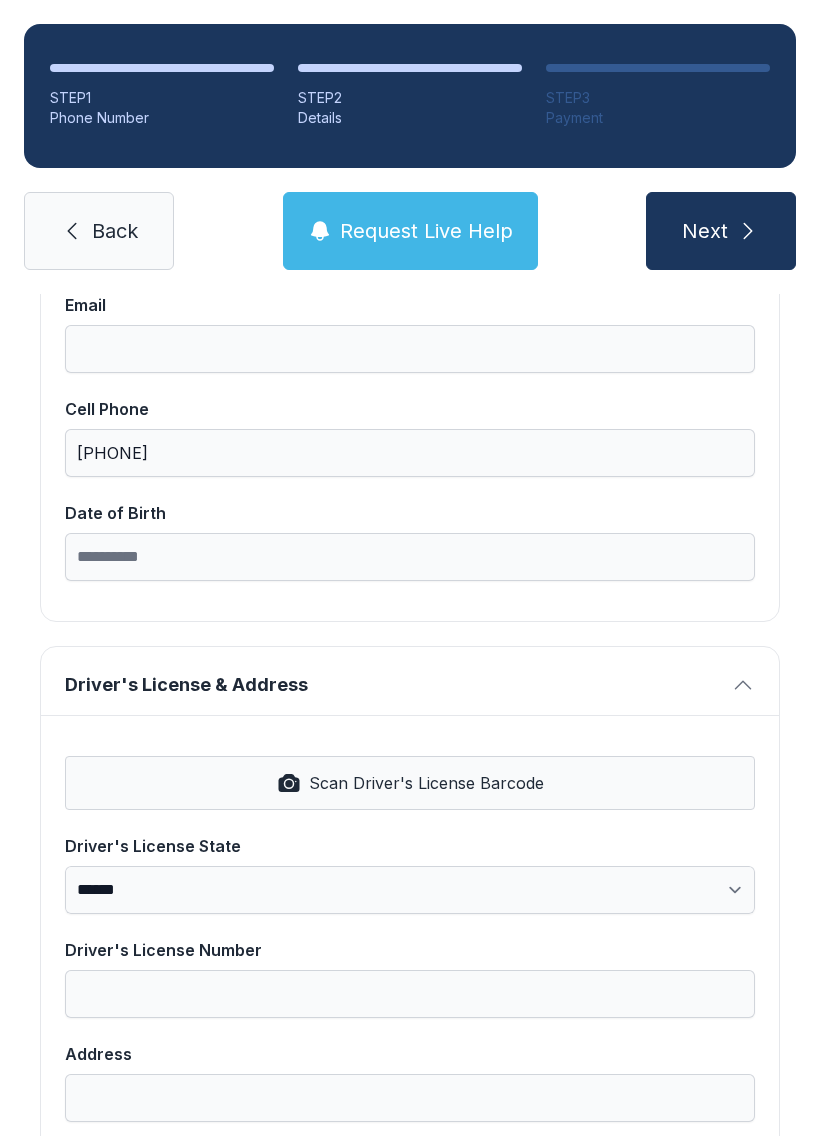 scroll, scrollTop: 424, scrollLeft: 0, axis: vertical 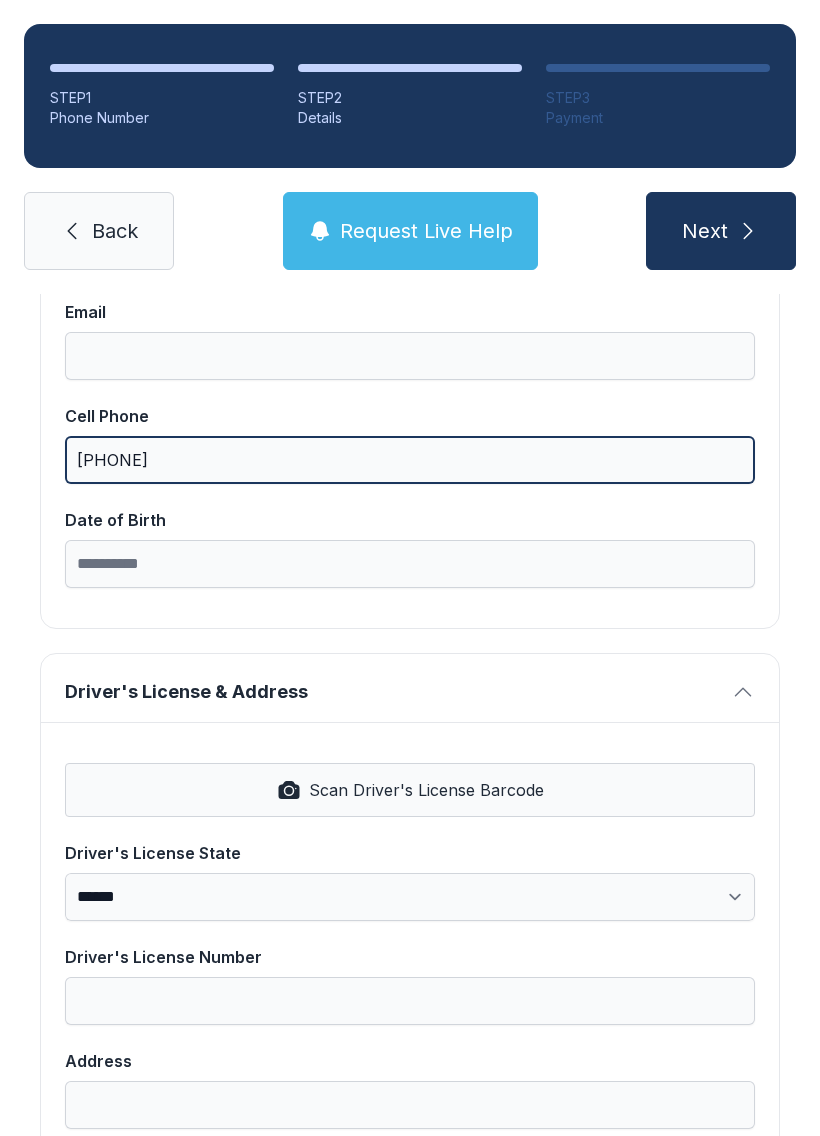 click on "[PHONE]" at bounding box center [410, 460] 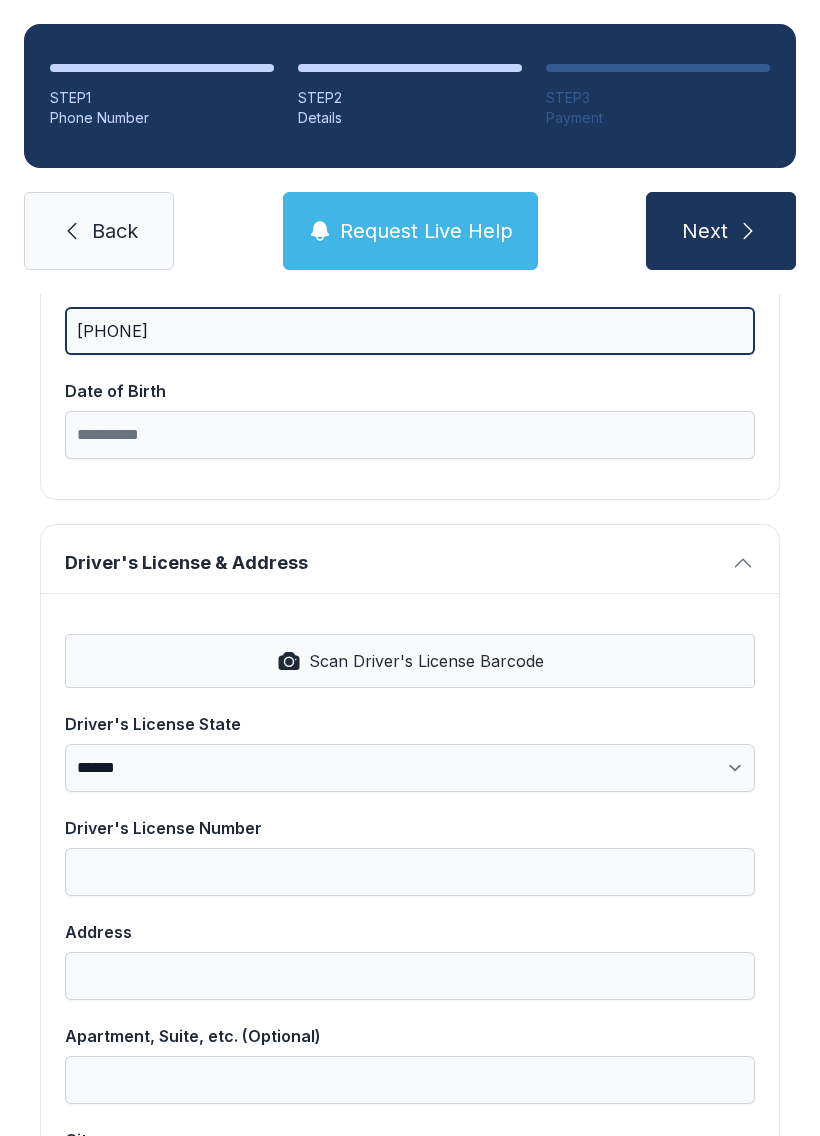 scroll, scrollTop: 554, scrollLeft: 0, axis: vertical 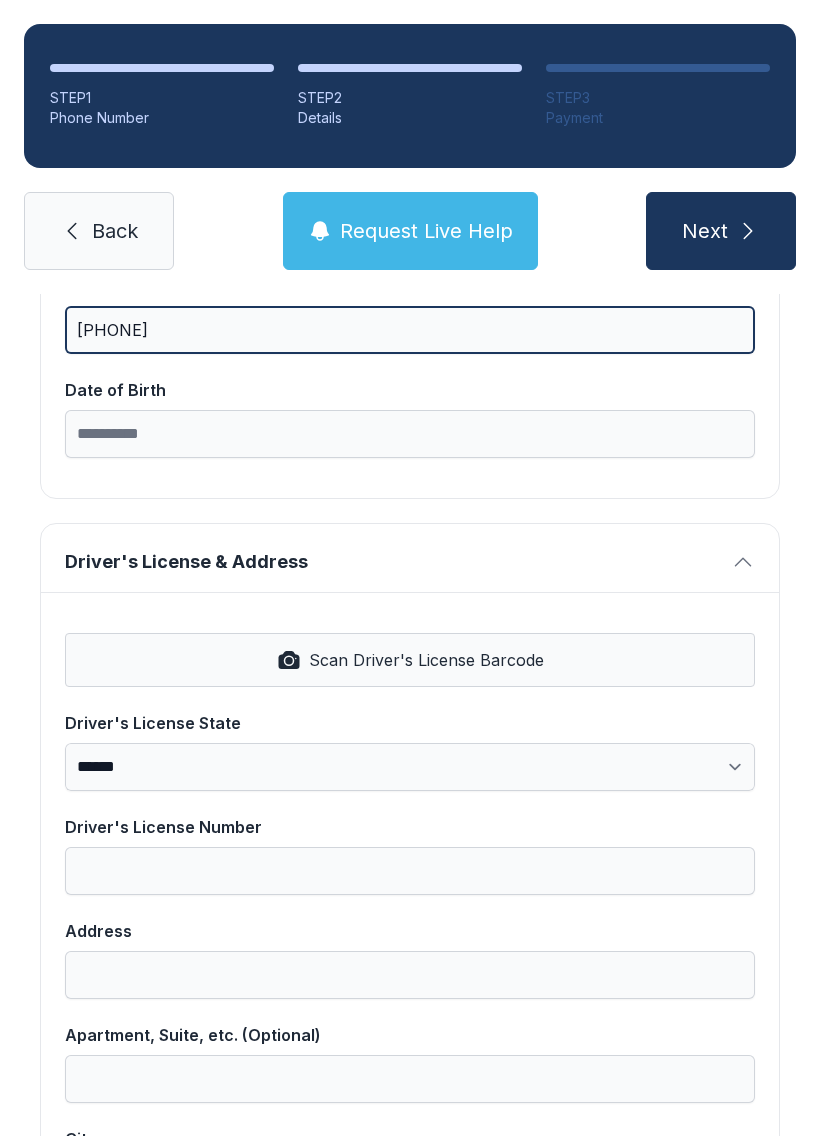 type on "[PHONE]" 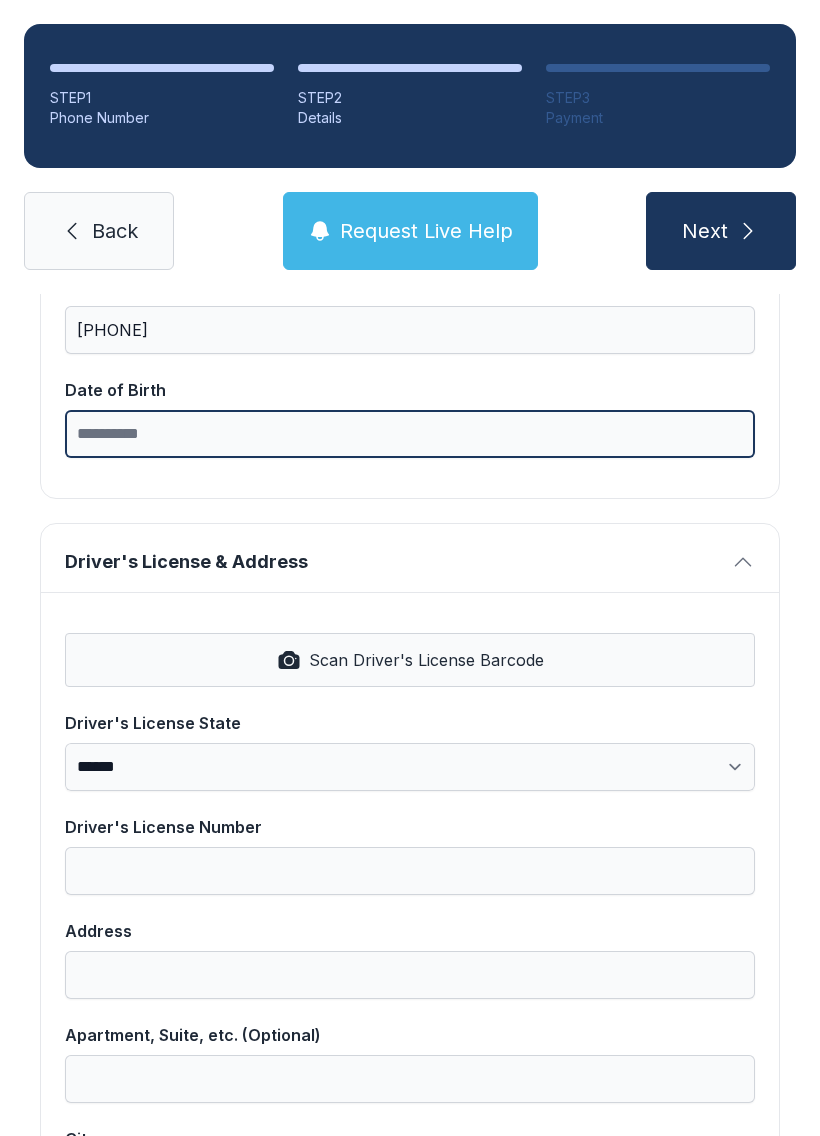 click on "Date of Birth" at bounding box center (410, 434) 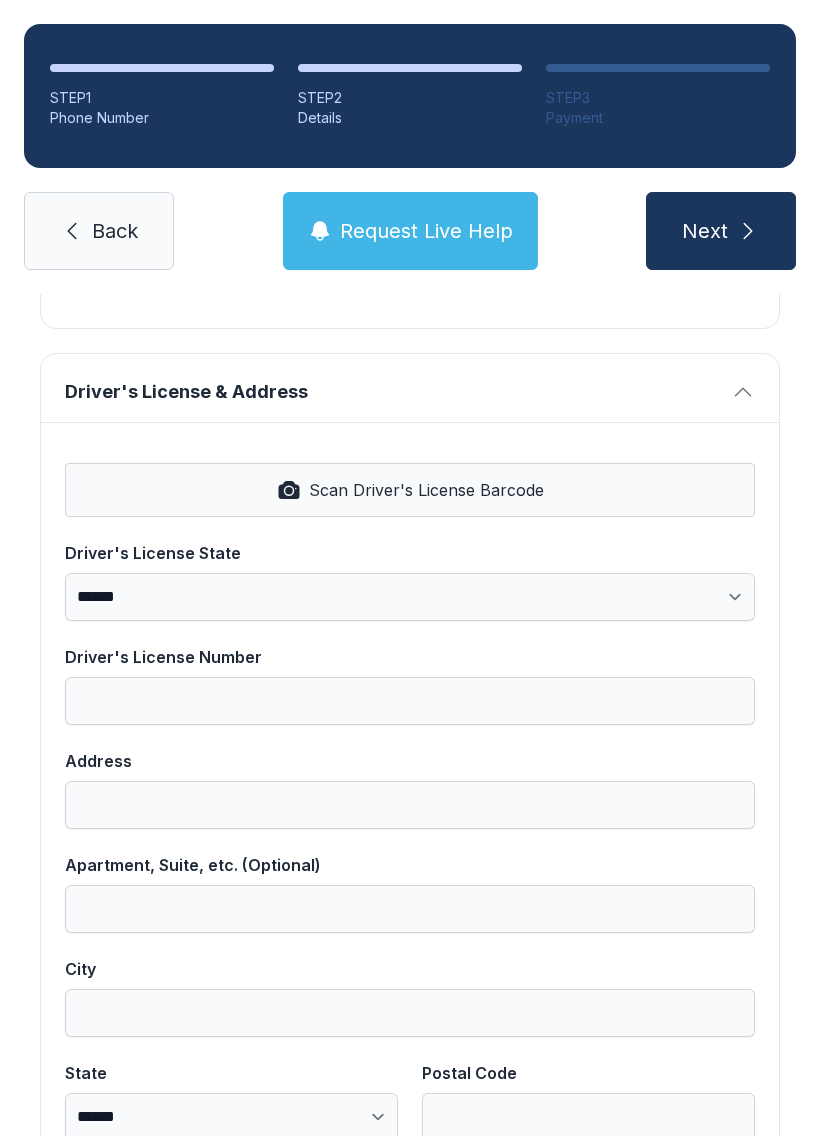 scroll, scrollTop: 725, scrollLeft: 0, axis: vertical 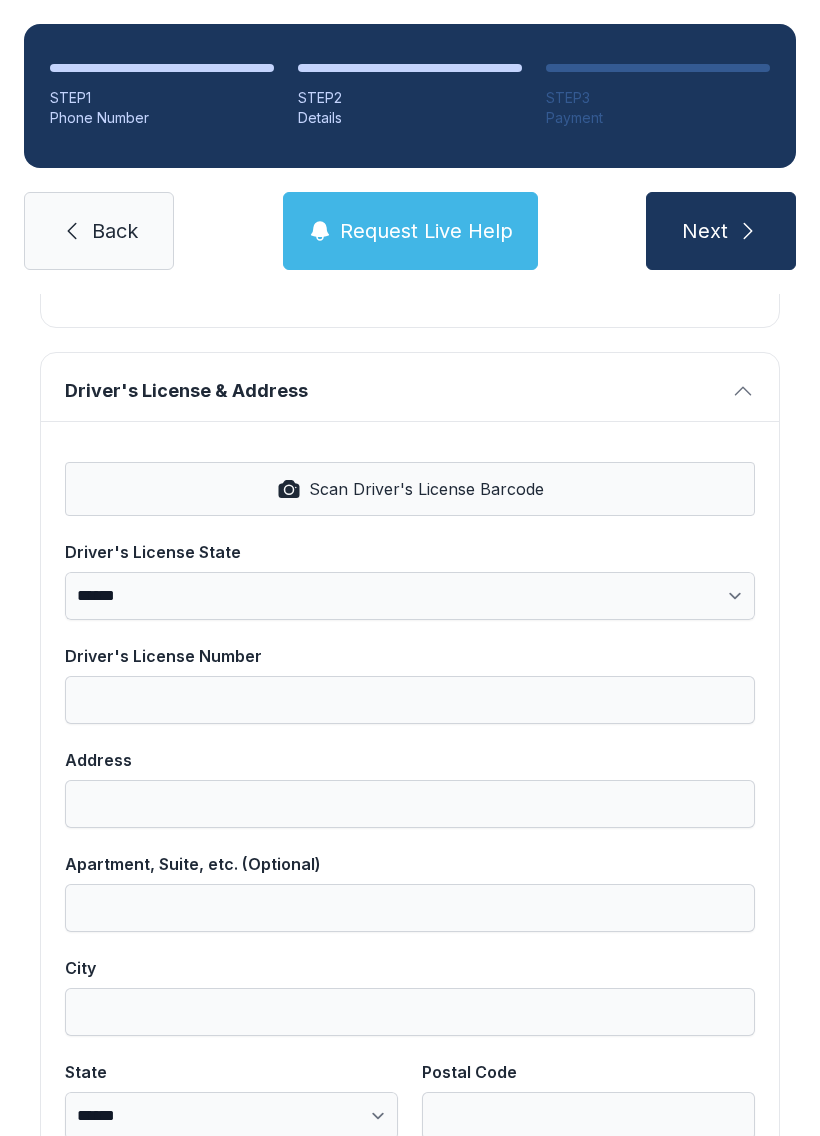 type on "**********" 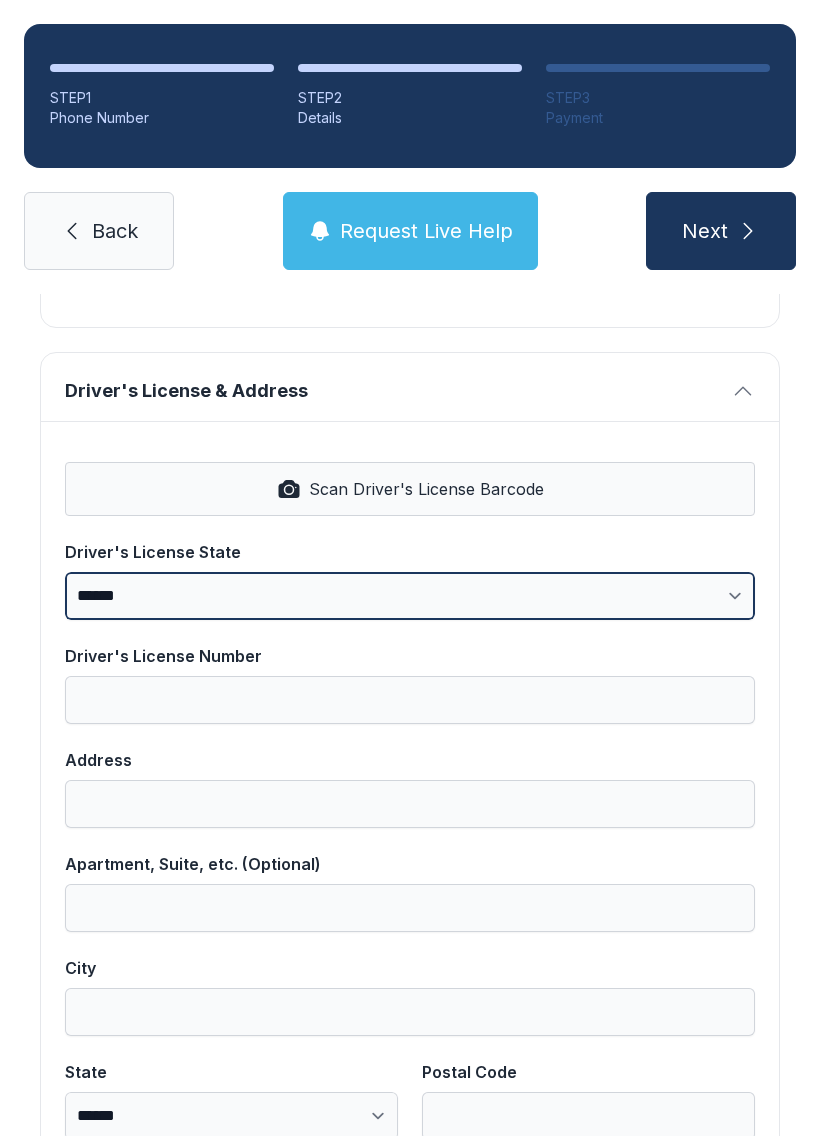 click on "**********" at bounding box center (410, 596) 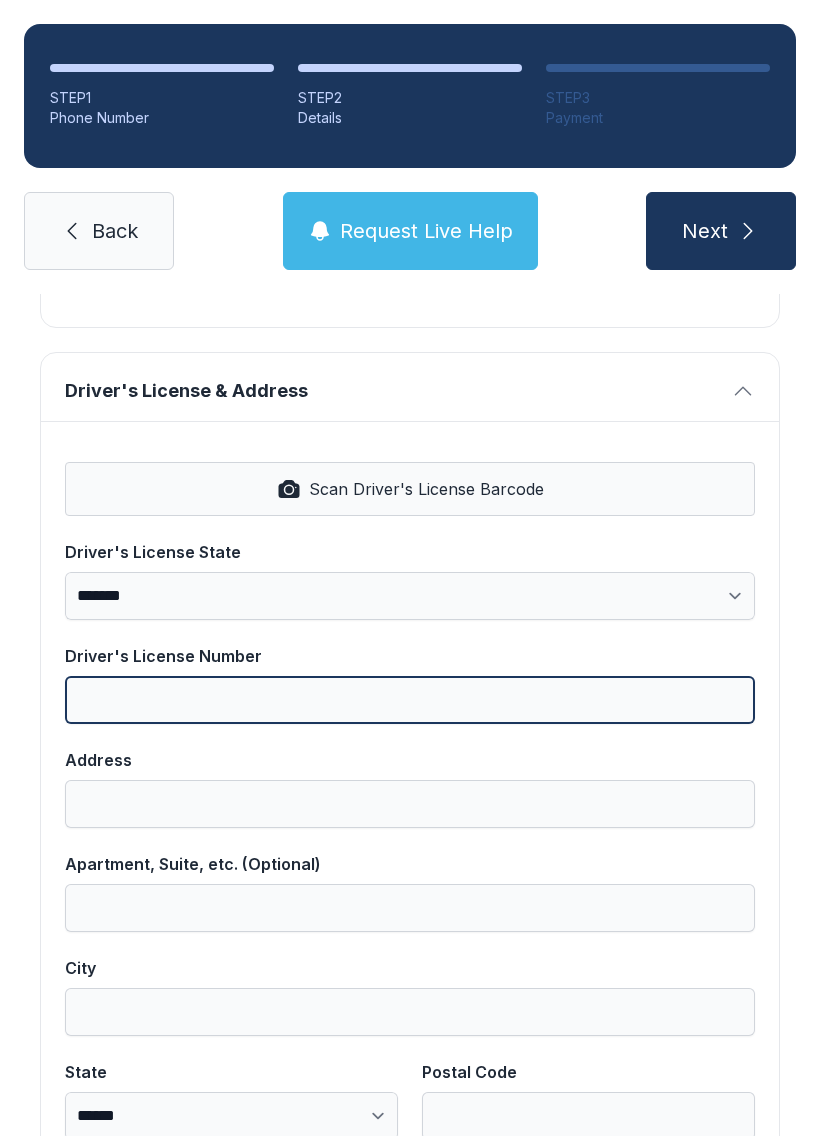click on "Driver's License Number" at bounding box center (410, 700) 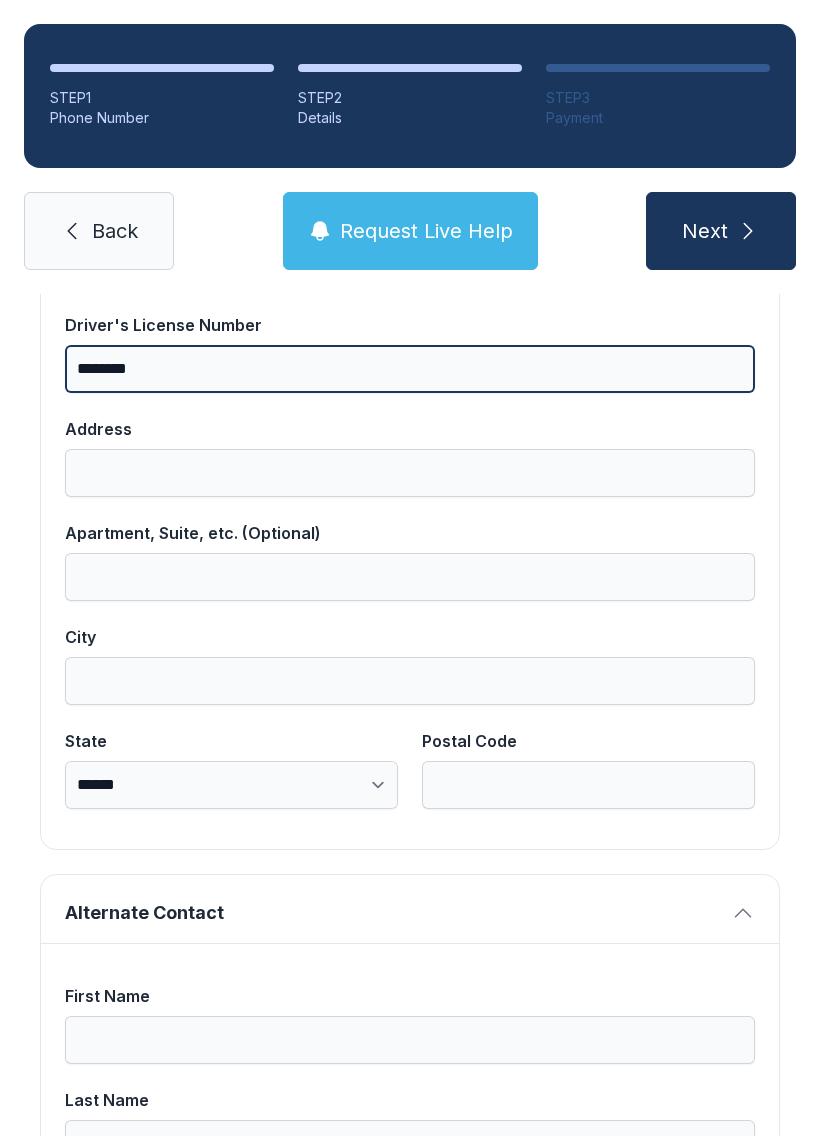 scroll, scrollTop: 1064, scrollLeft: 0, axis: vertical 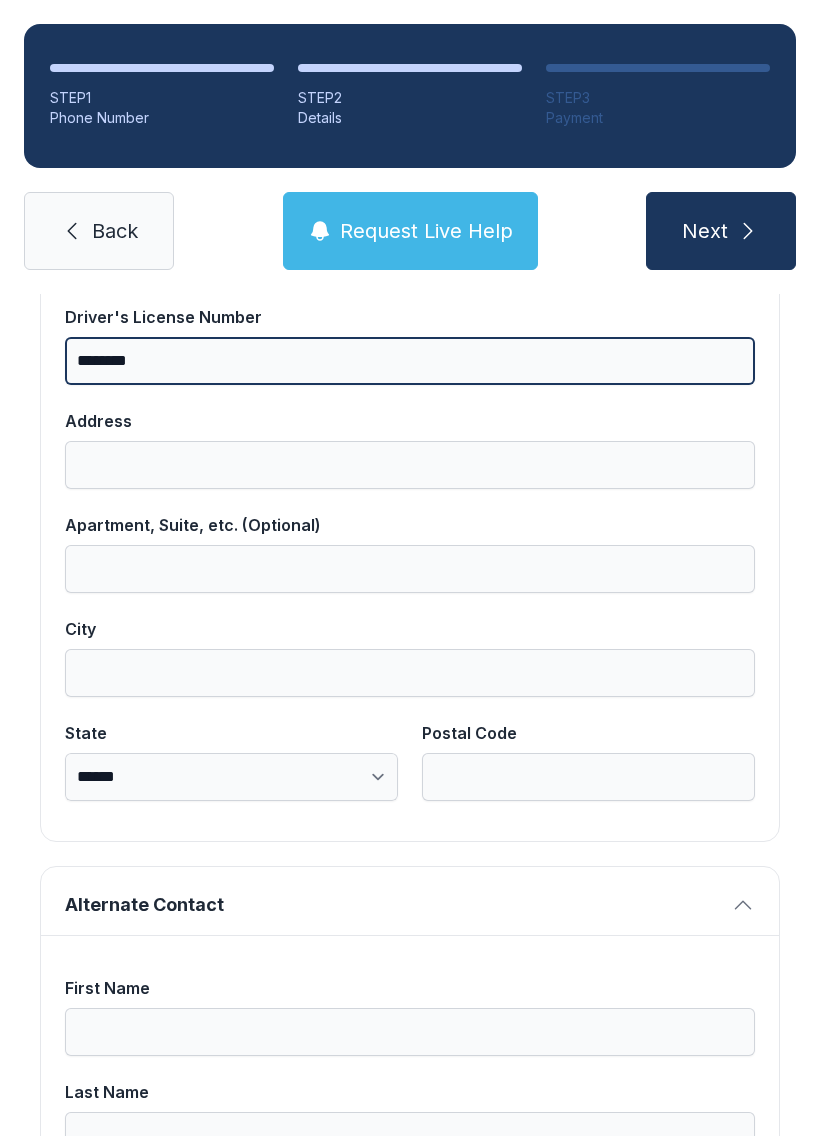 type on "********" 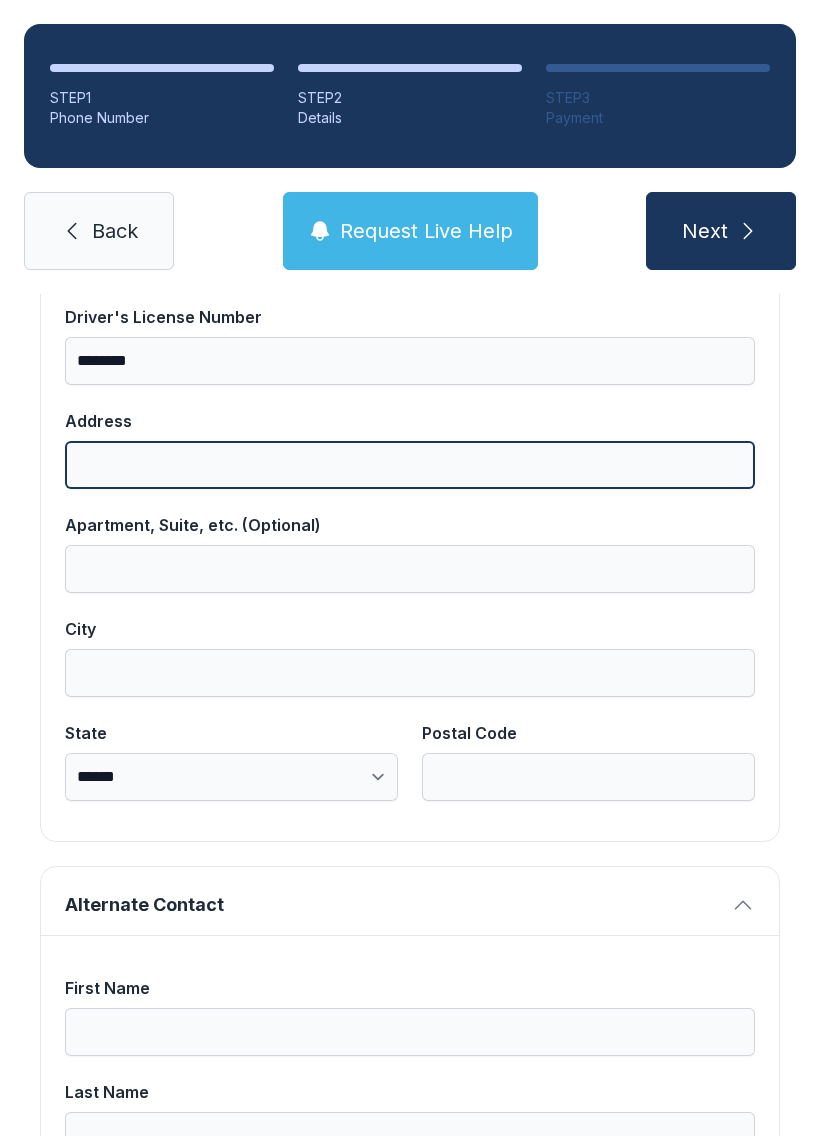 click on "Address" at bounding box center (410, 465) 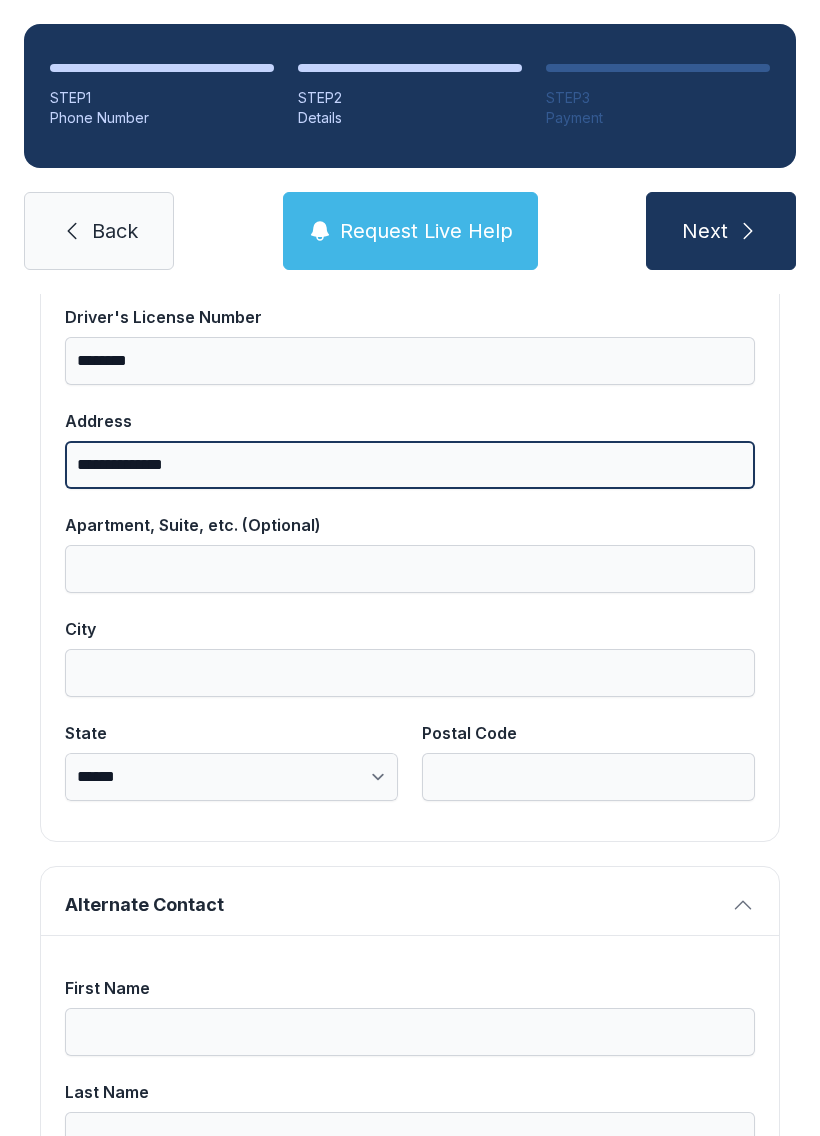type on "**********" 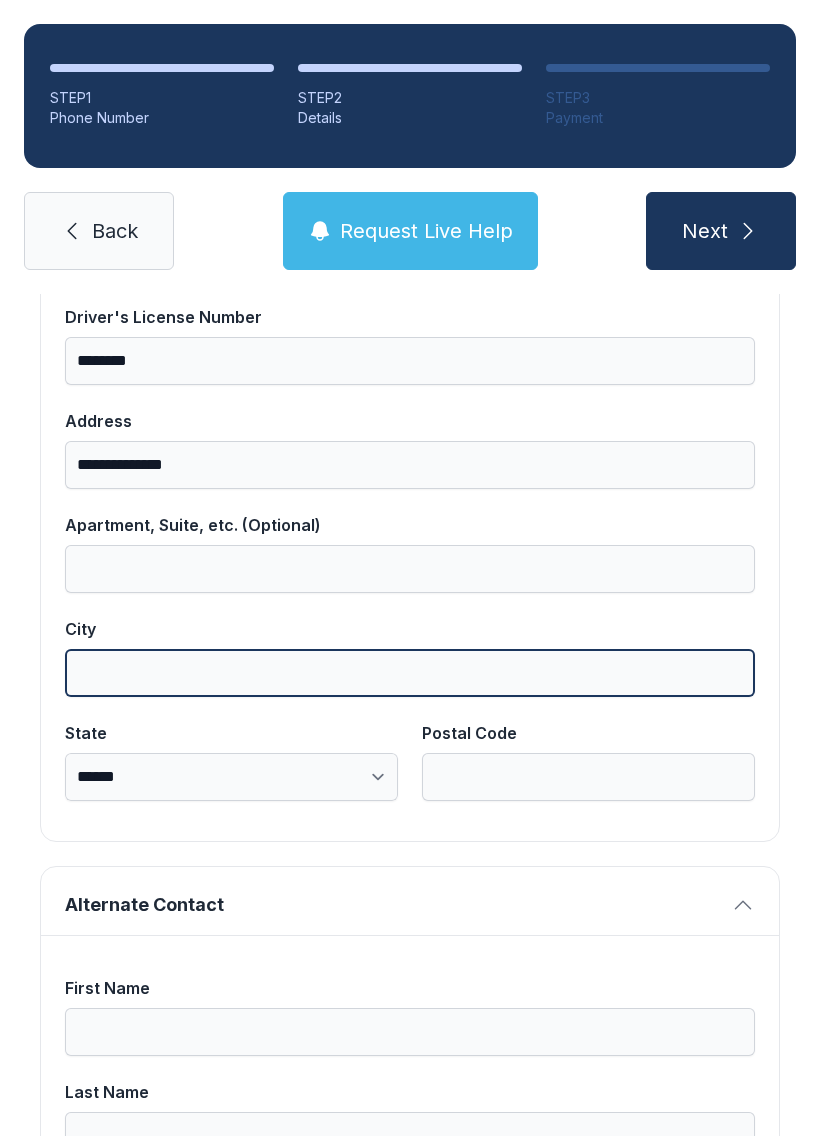 click on "City" at bounding box center [410, 673] 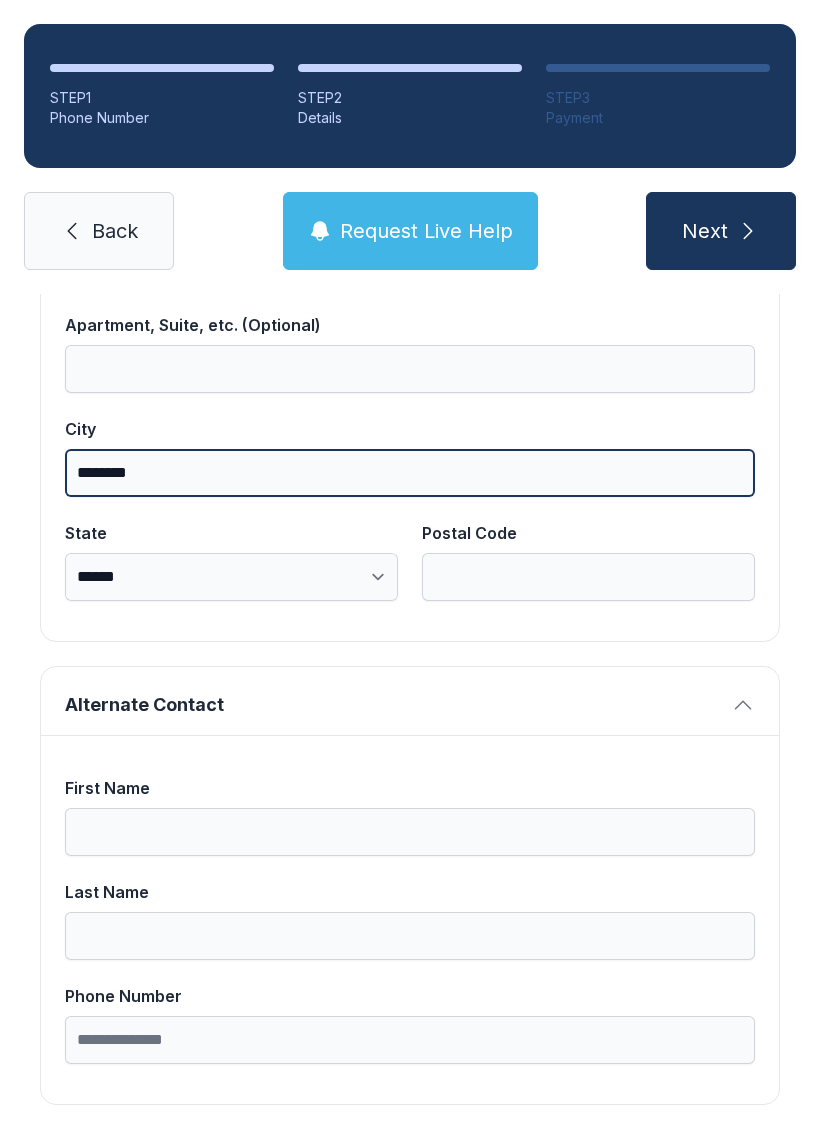 scroll, scrollTop: 1267, scrollLeft: 0, axis: vertical 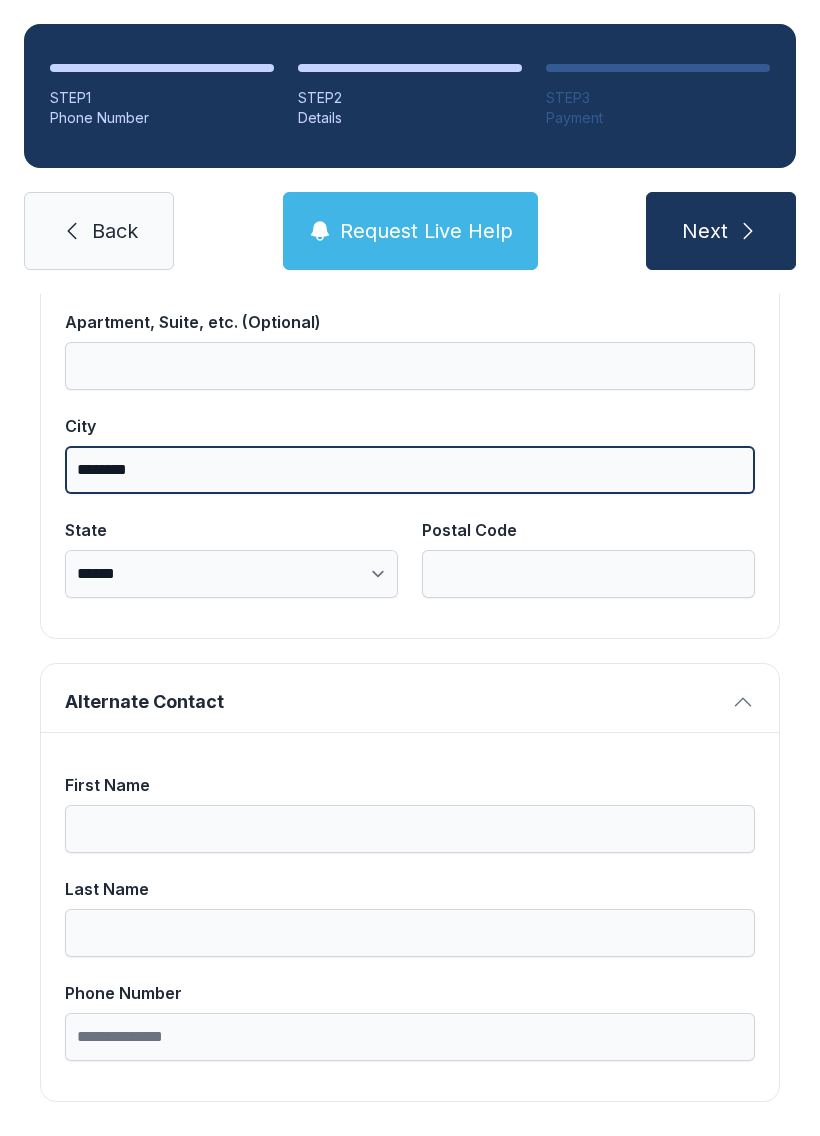 type on "********" 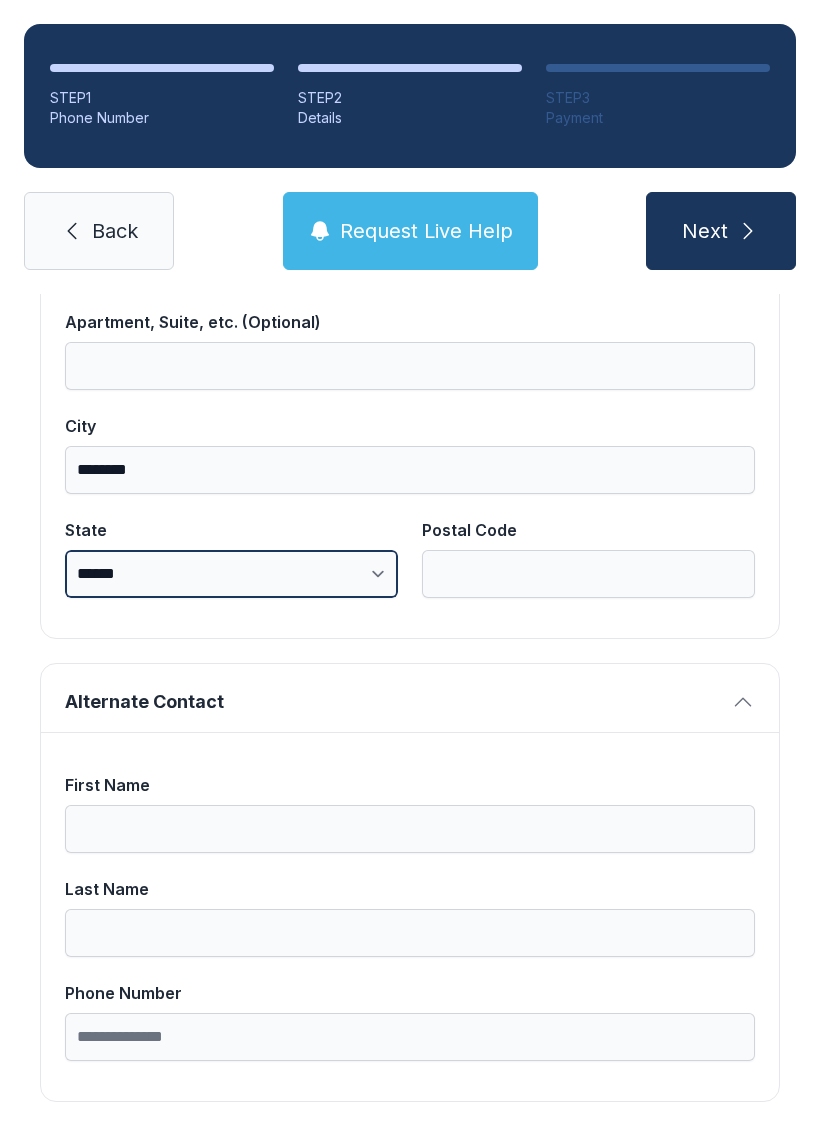 click on "**********" at bounding box center [231, 574] 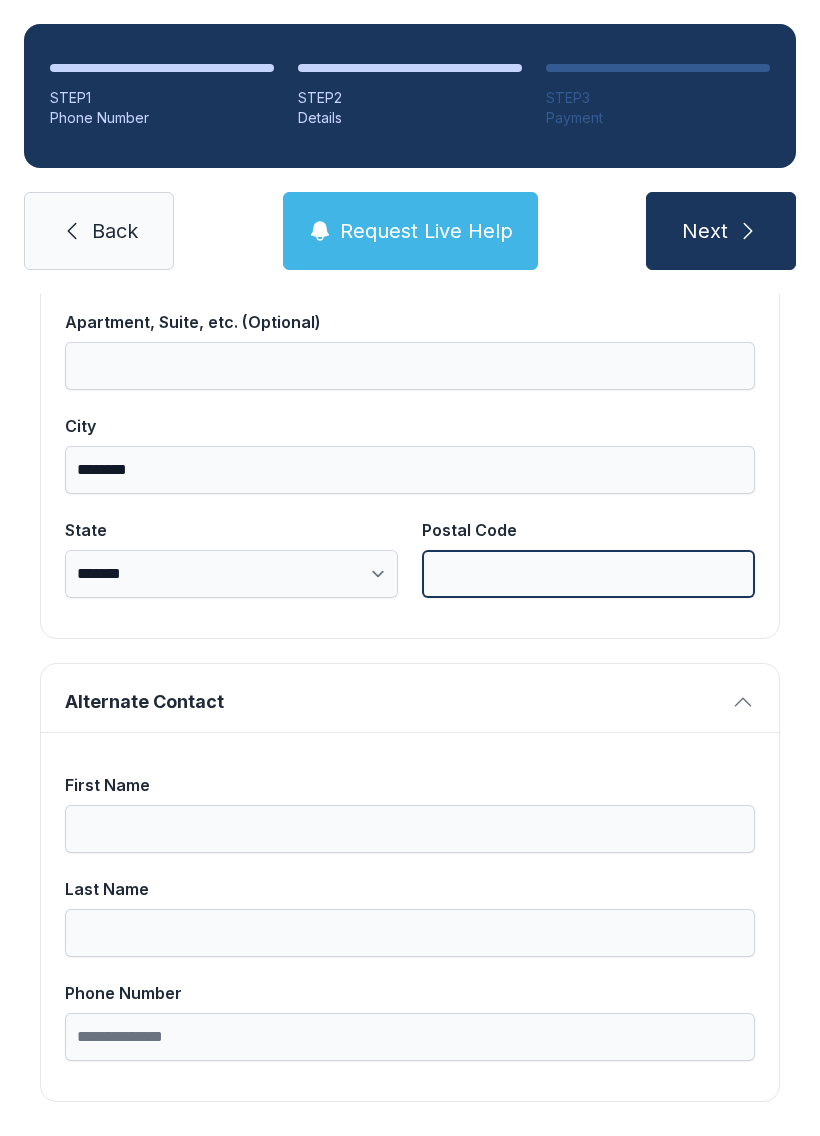 click on "Postal Code" at bounding box center [588, 574] 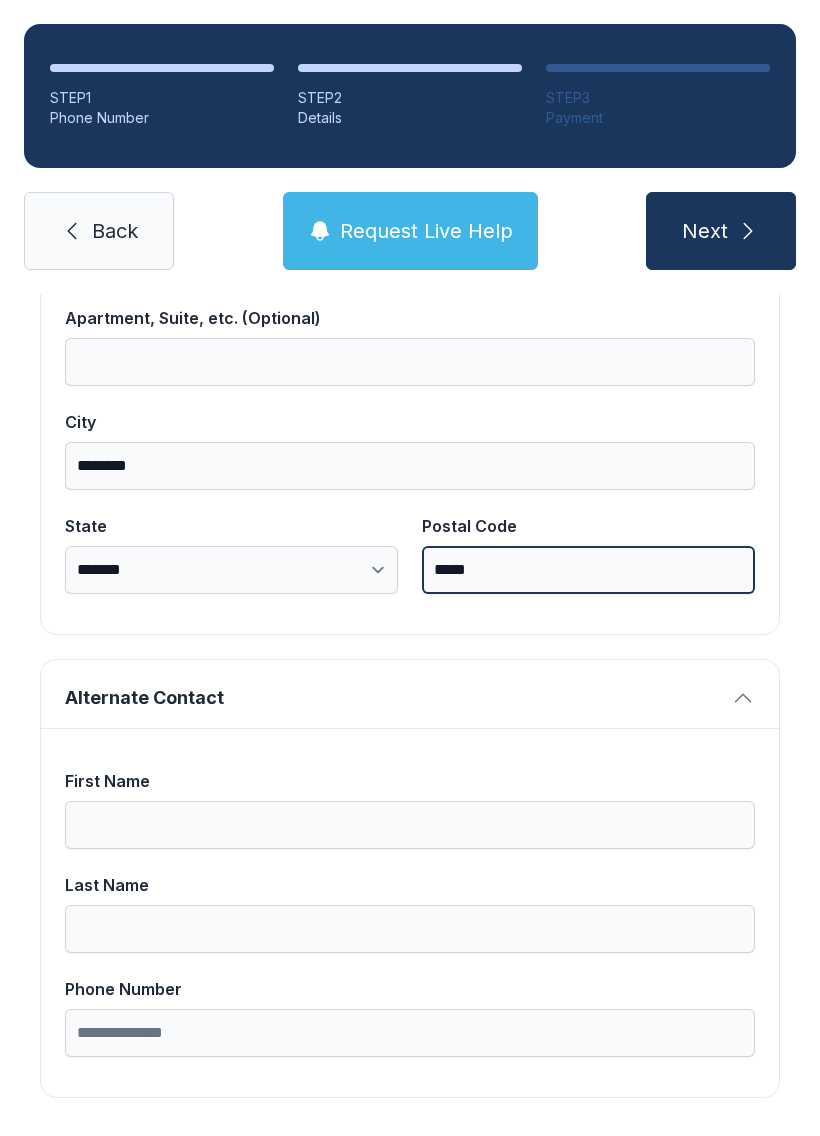 scroll, scrollTop: 1269, scrollLeft: 0, axis: vertical 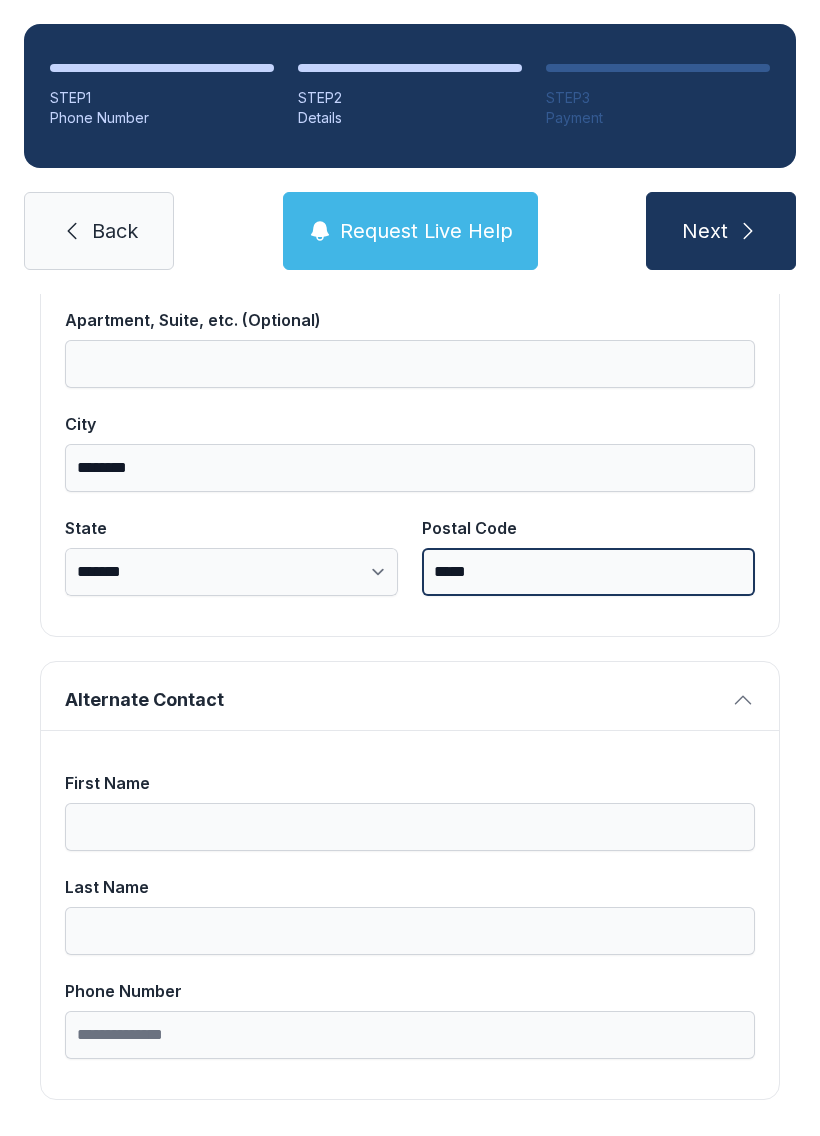 type on "*****" 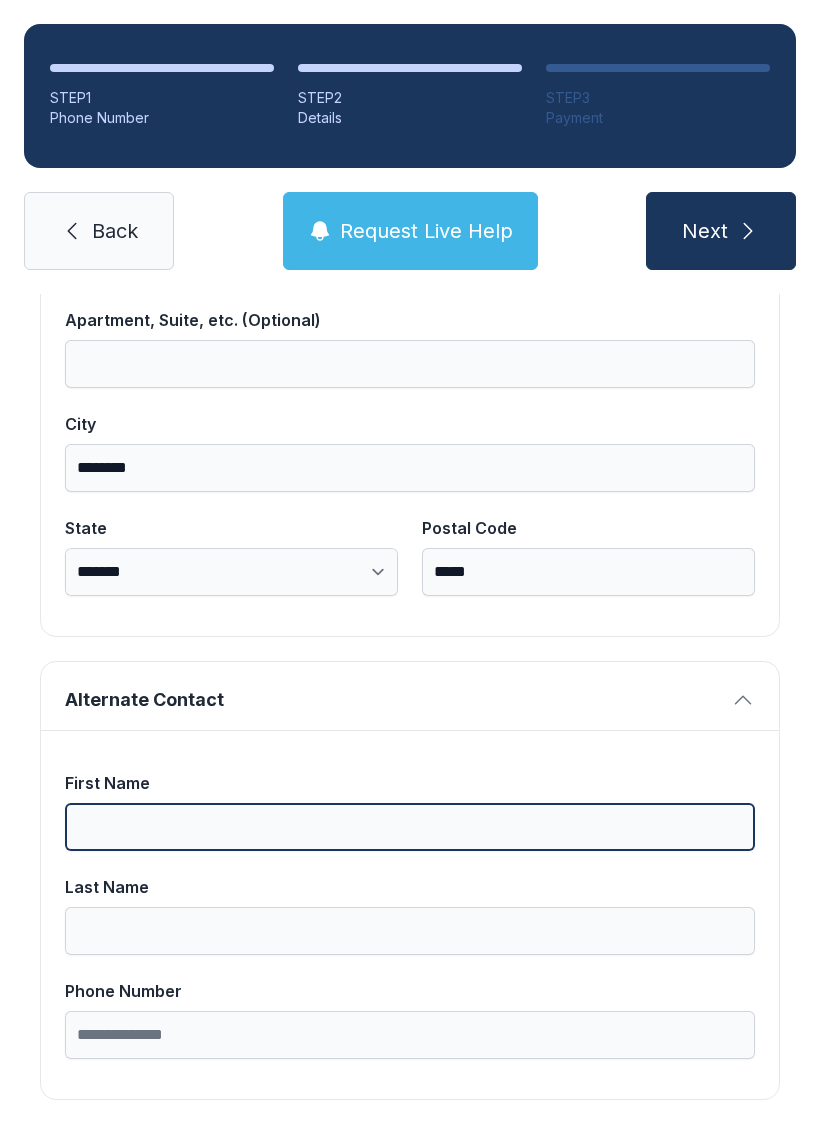 scroll, scrollTop: 44, scrollLeft: 0, axis: vertical 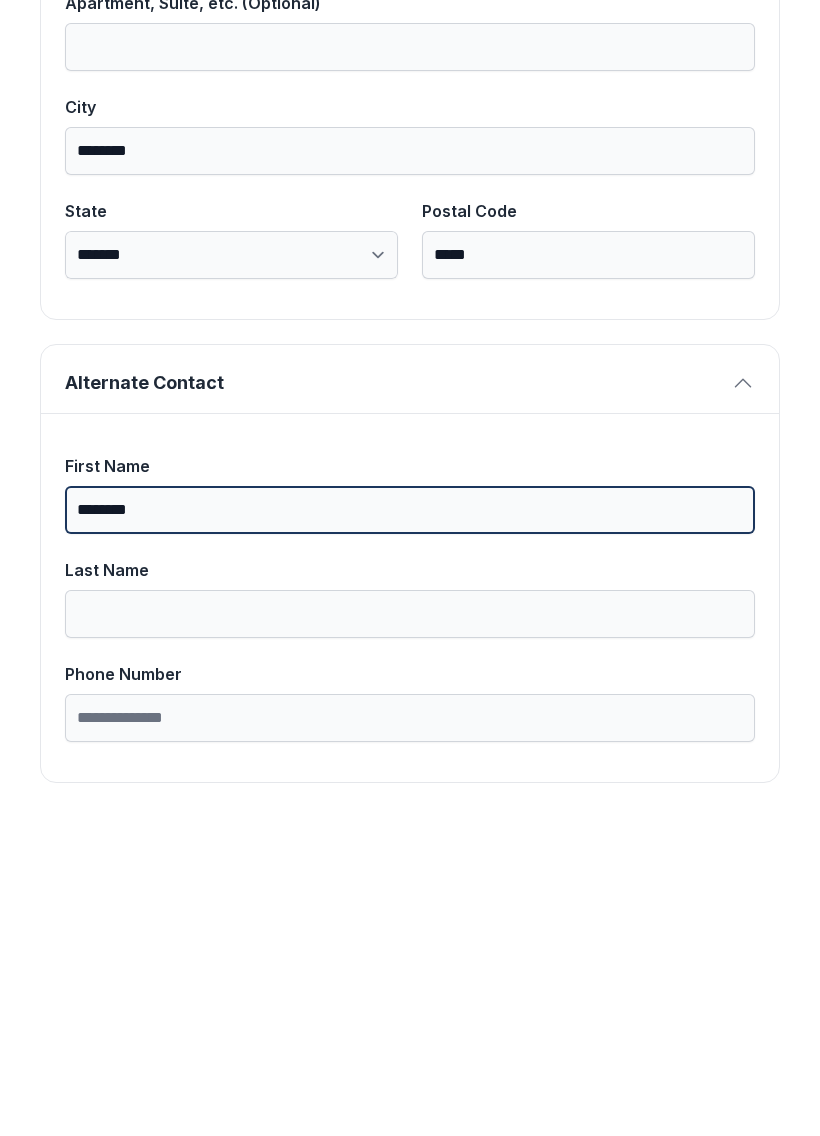 type on "*******" 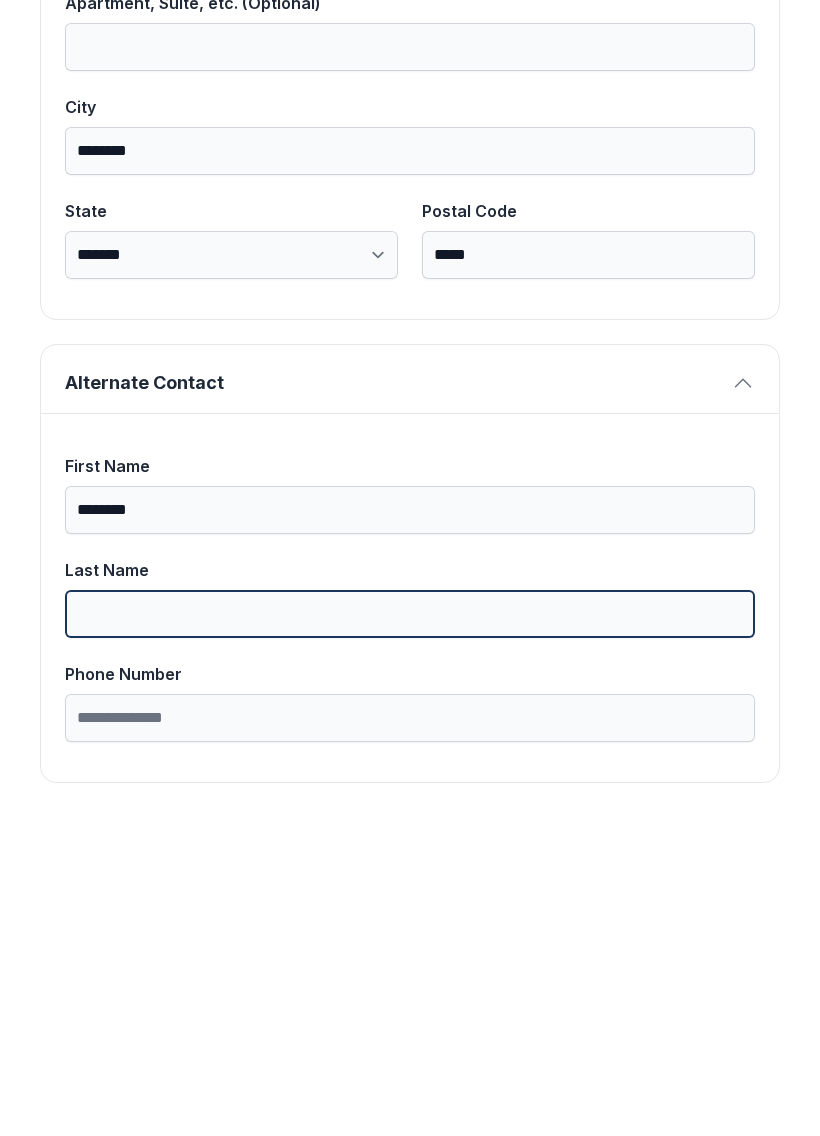 click on "Last Name" at bounding box center (410, 931) 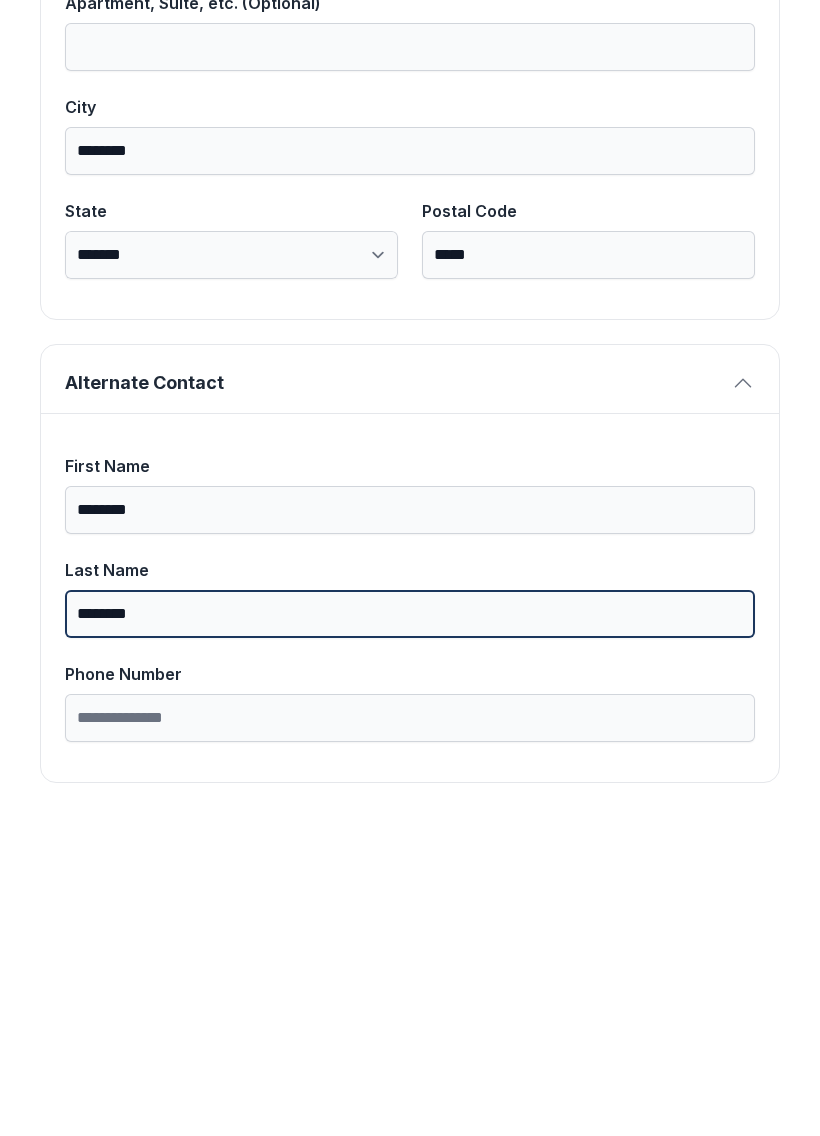 type on "********" 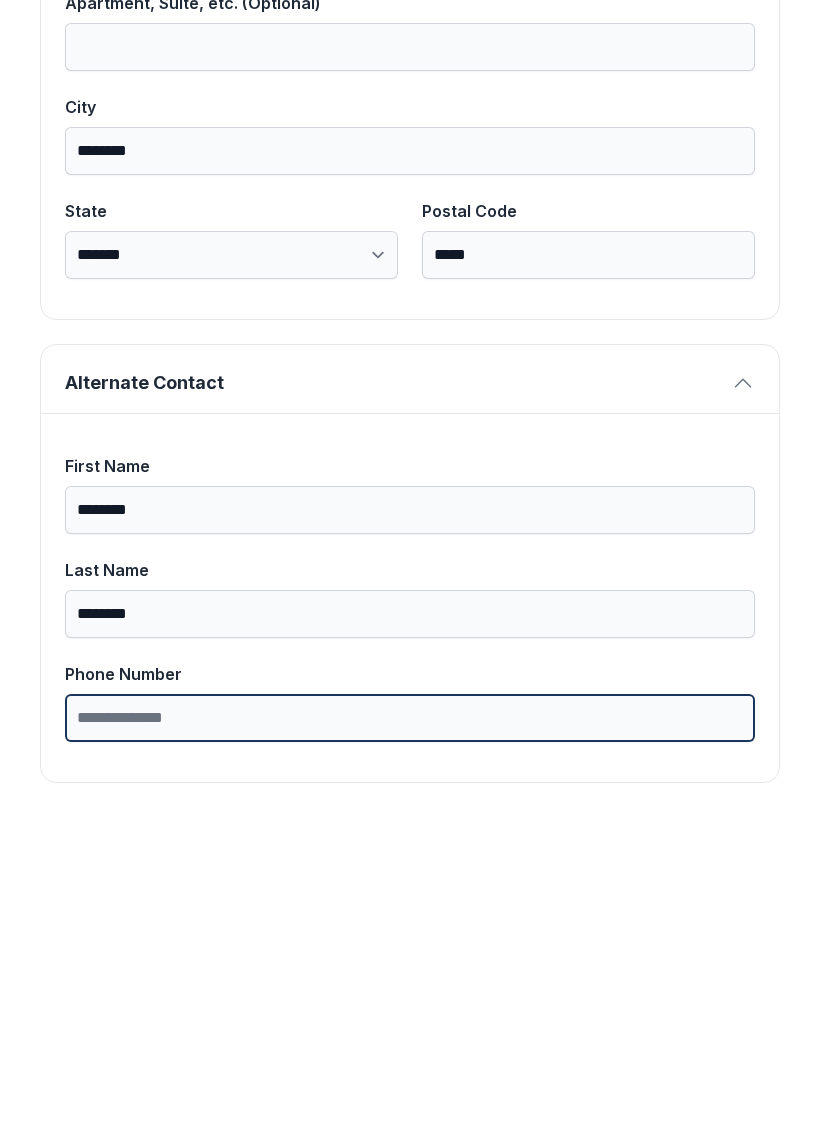 click on "Phone Number" at bounding box center (410, 1035) 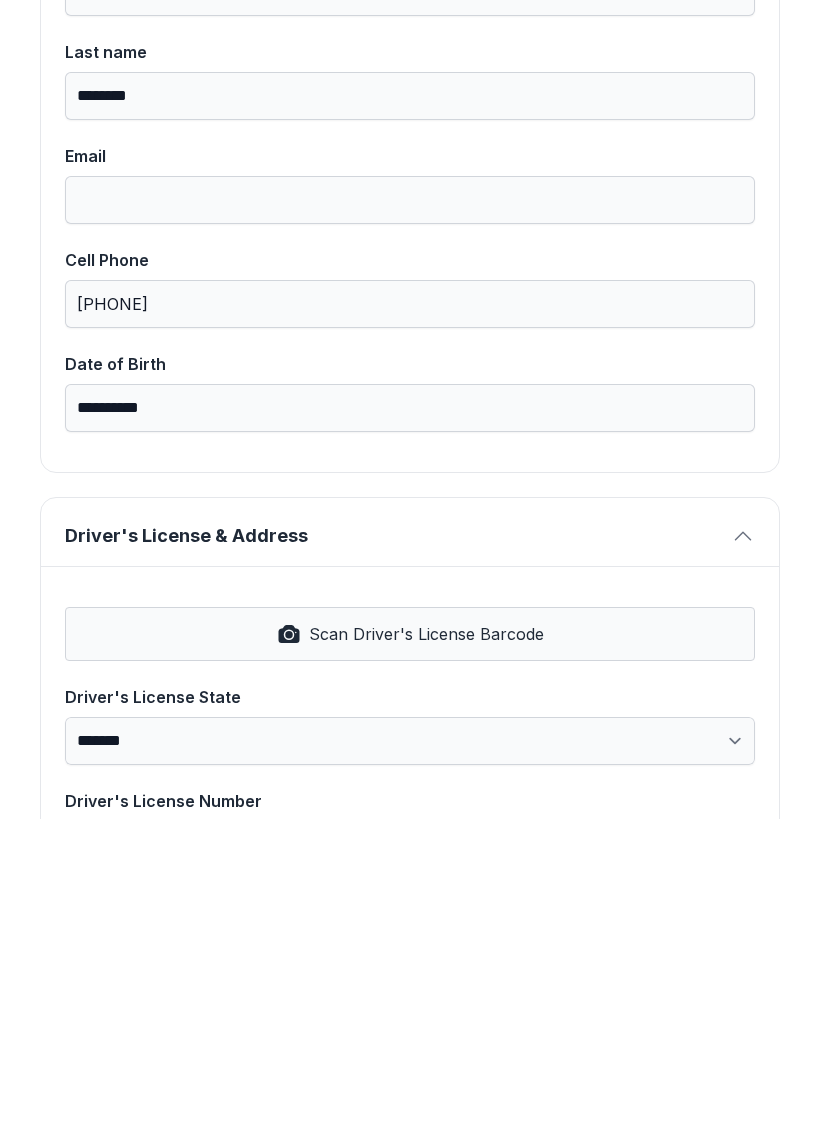 scroll, scrollTop: 292, scrollLeft: 0, axis: vertical 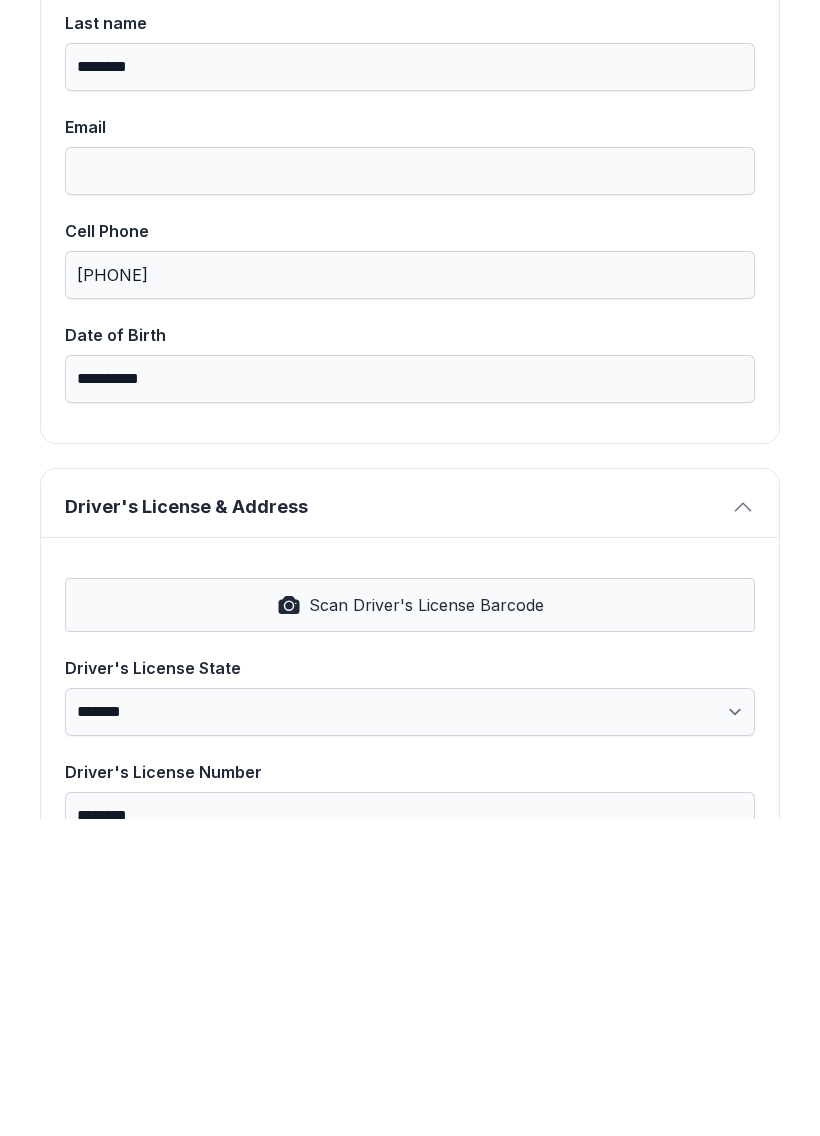 type on "**********" 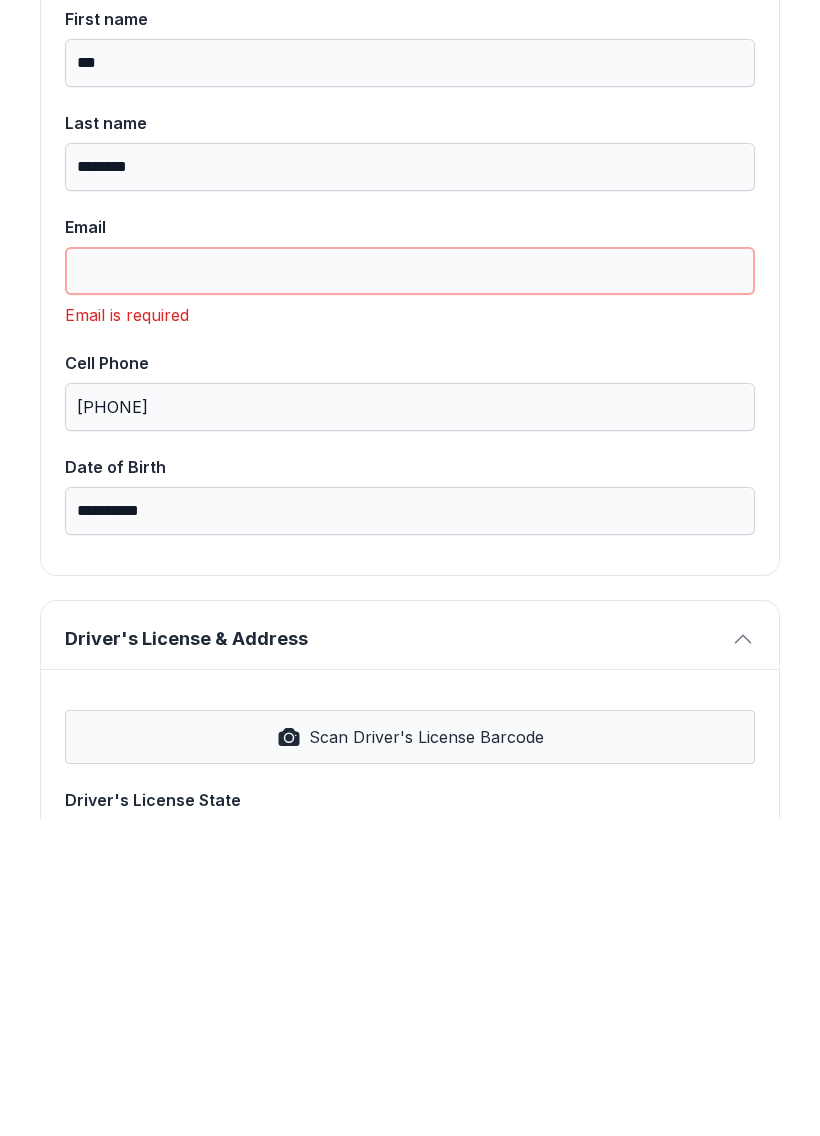 scroll, scrollTop: 192, scrollLeft: 0, axis: vertical 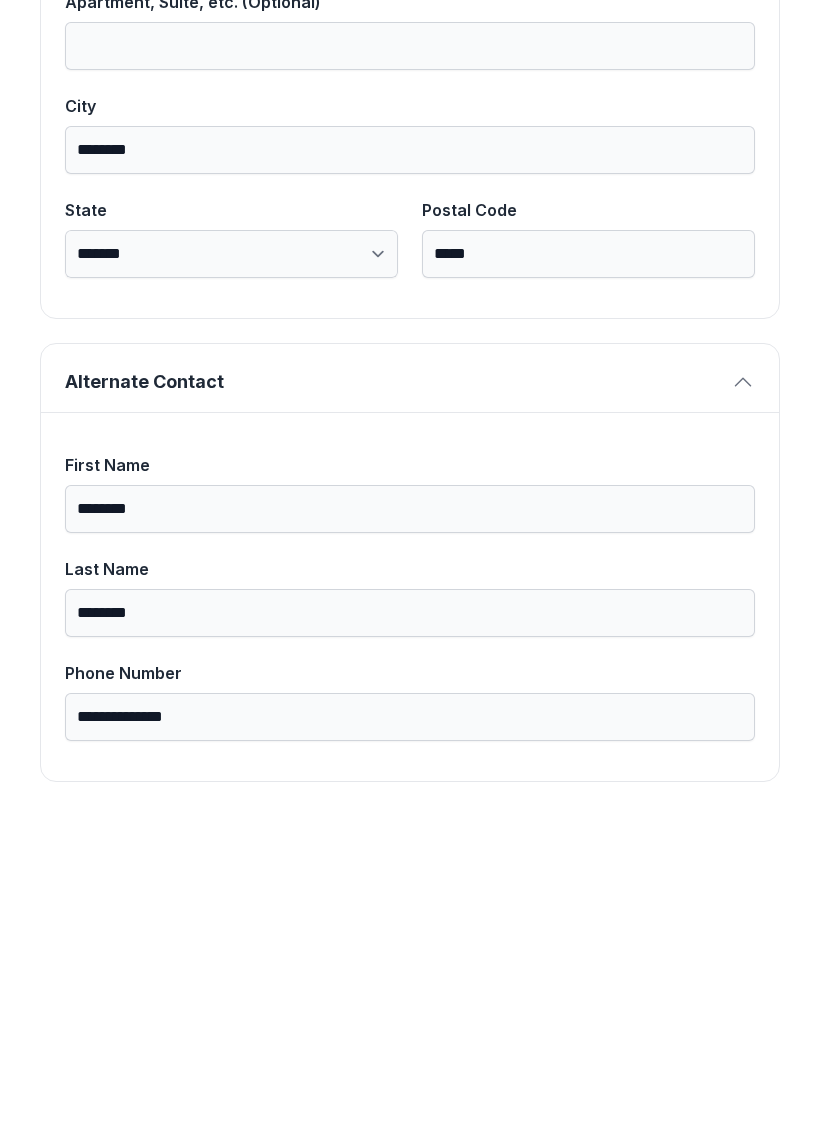 type on "**********" 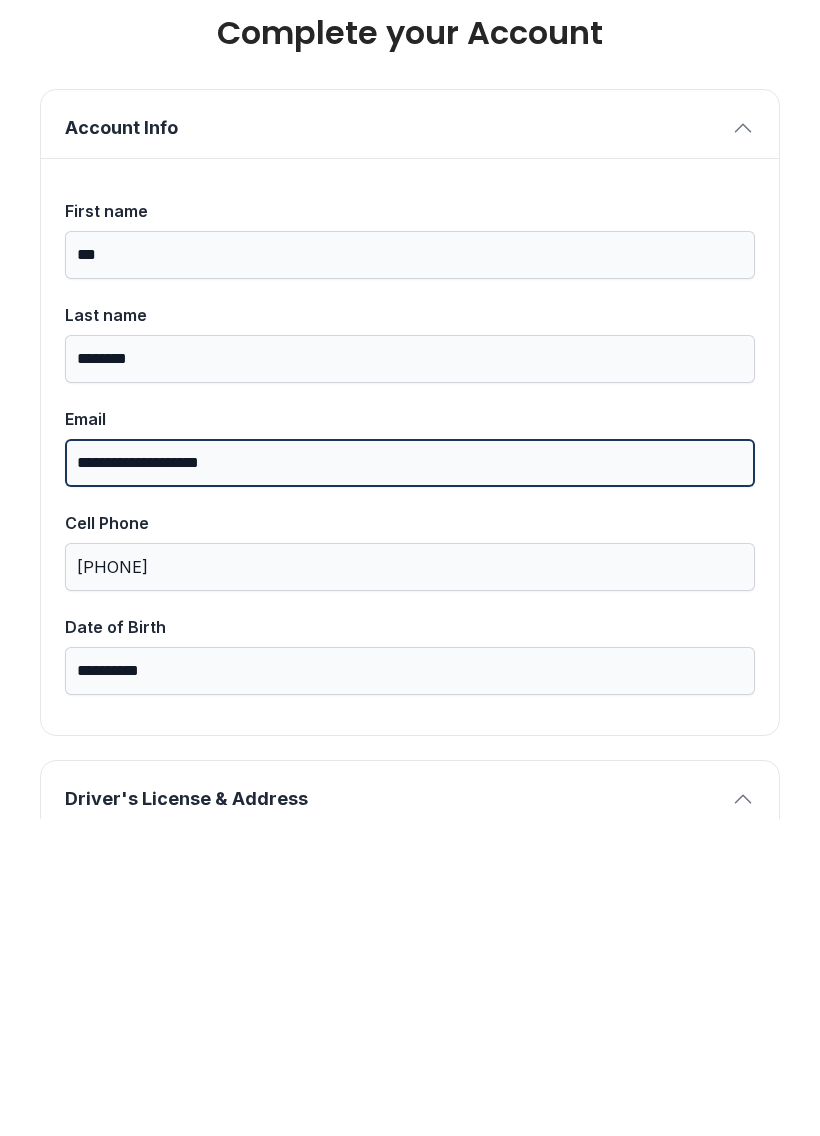 scroll, scrollTop: 0, scrollLeft: 0, axis: both 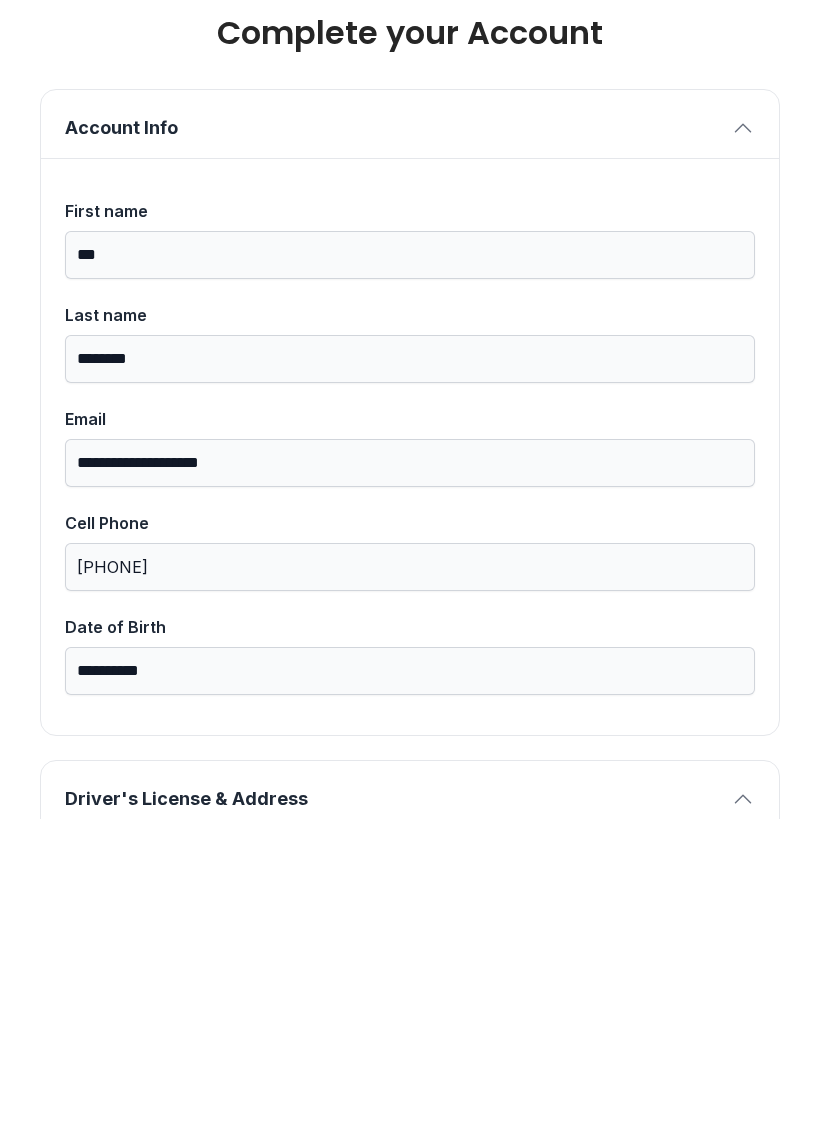 click at bounding box center [743, 445] 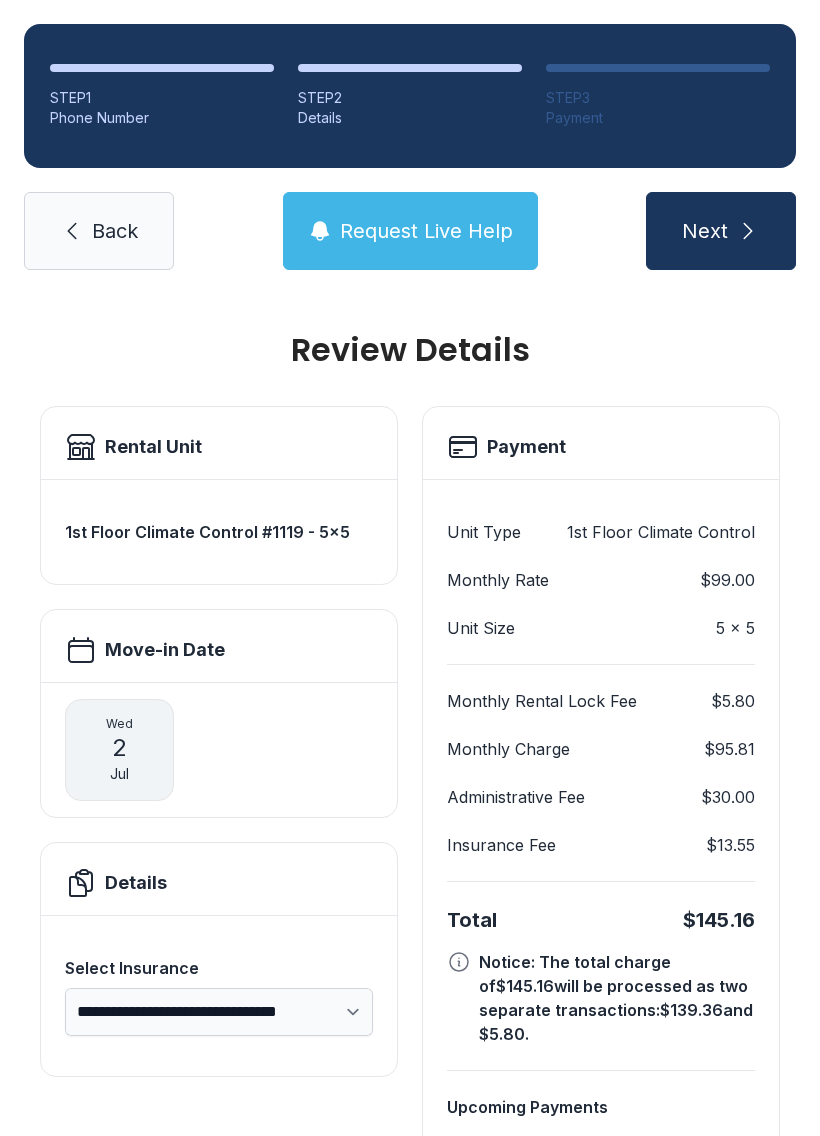 scroll, scrollTop: 0, scrollLeft: 0, axis: both 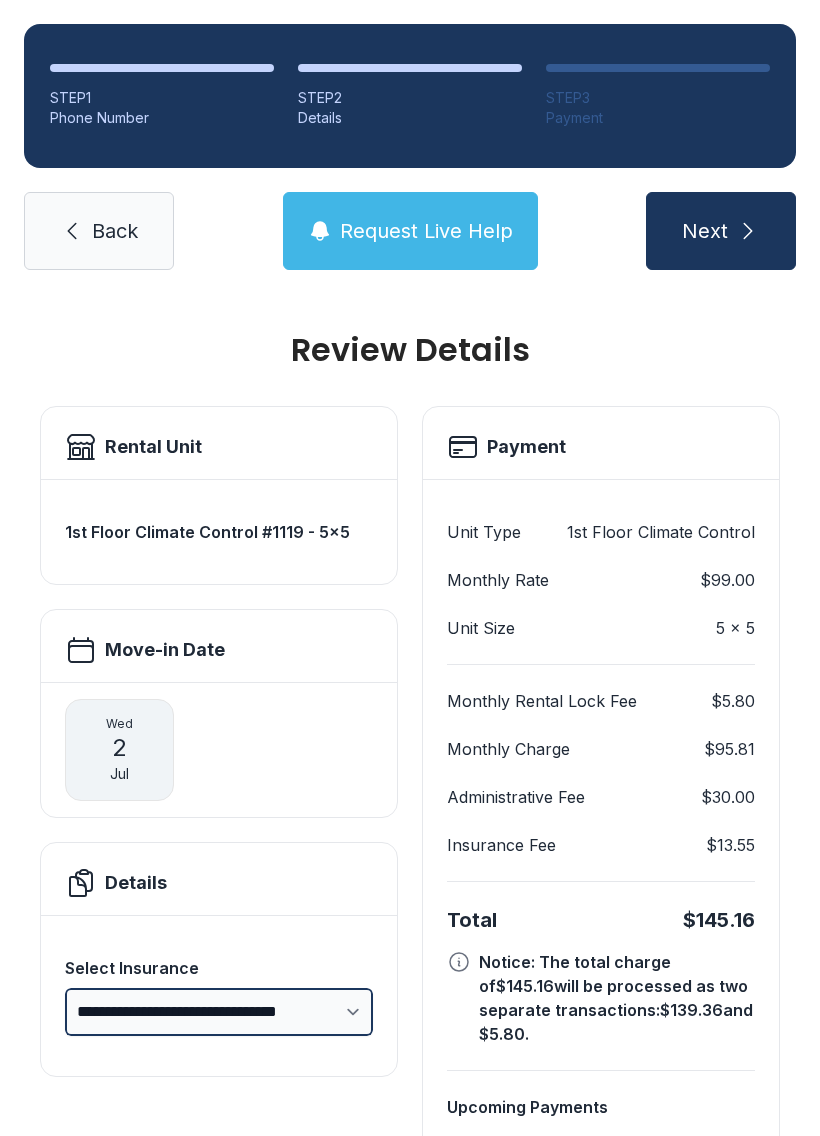 click on "**********" at bounding box center [219, 1012] 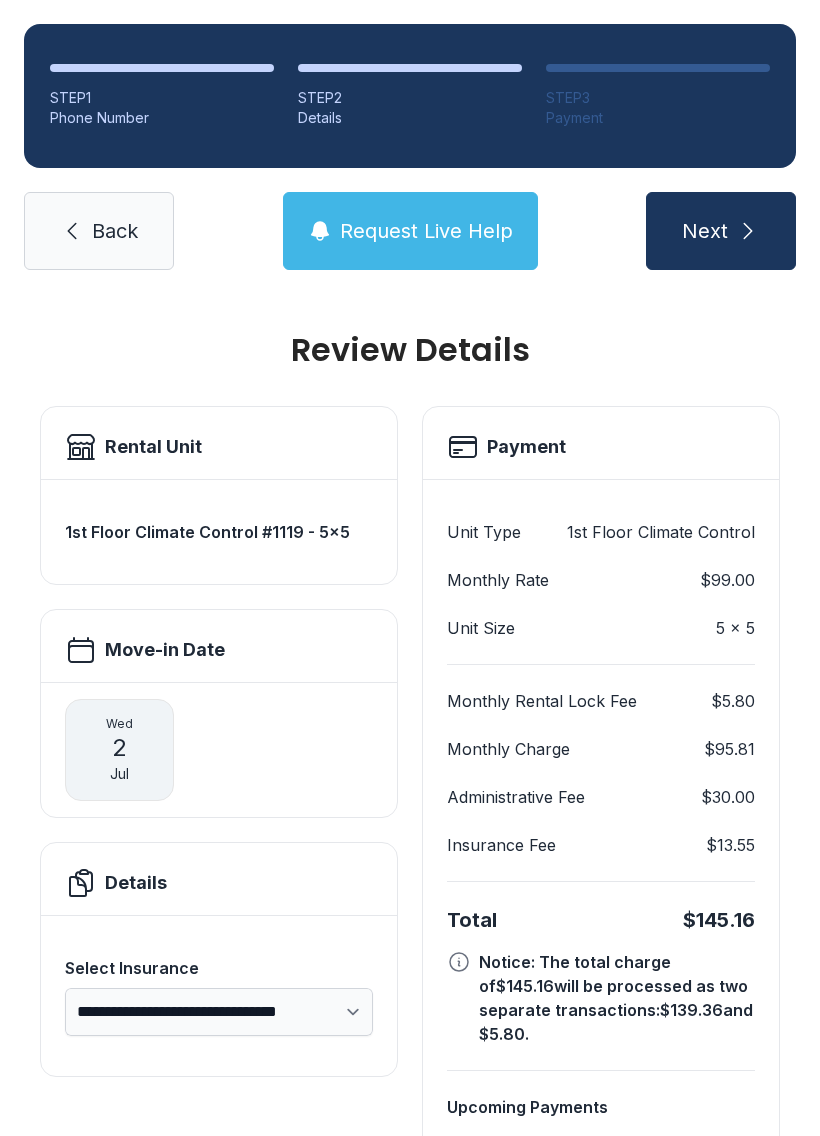 click at bounding box center [748, 231] 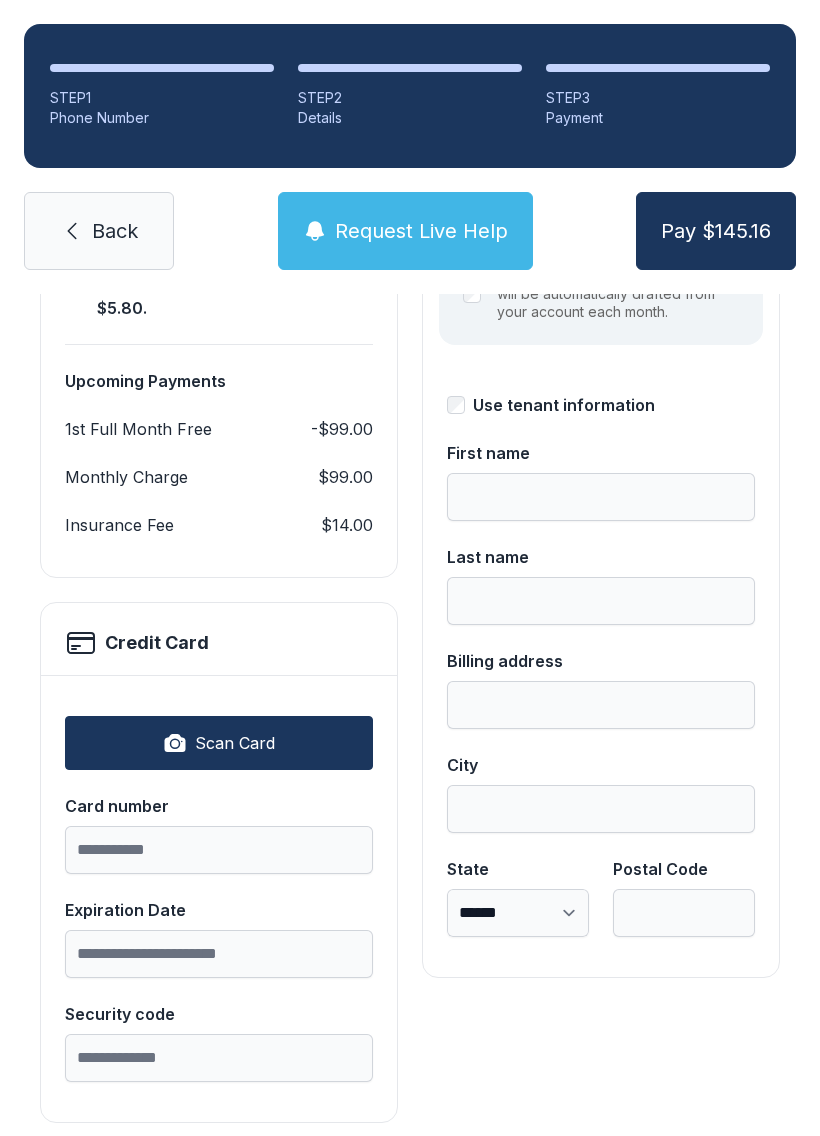 scroll, scrollTop: 339, scrollLeft: 0, axis: vertical 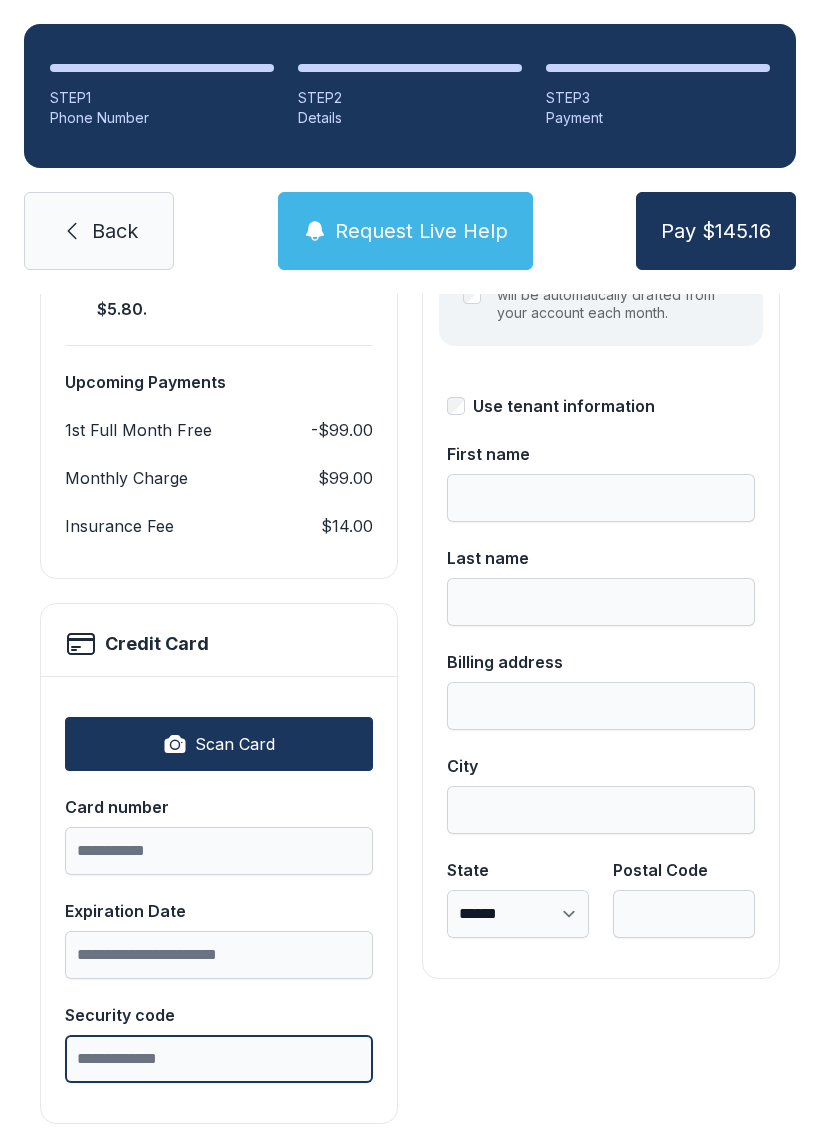 click on "Security code" at bounding box center [219, 1059] 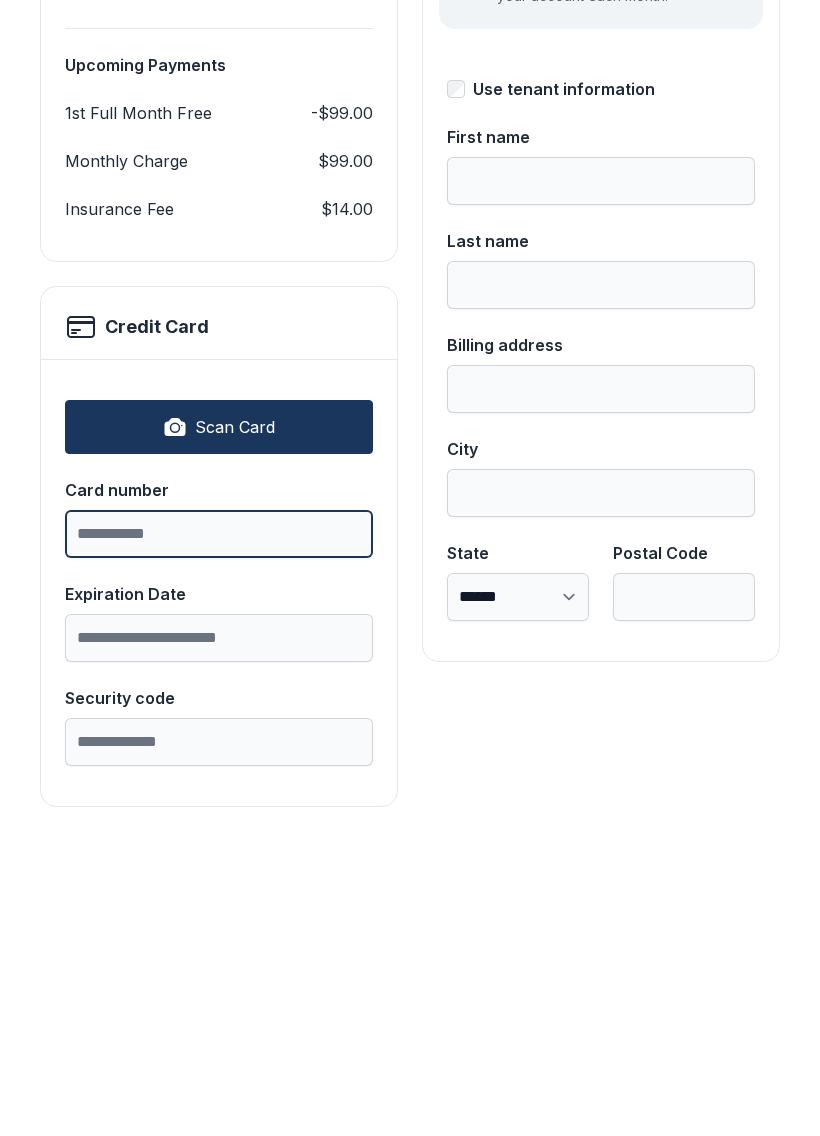 click on "Card number" at bounding box center [219, 851] 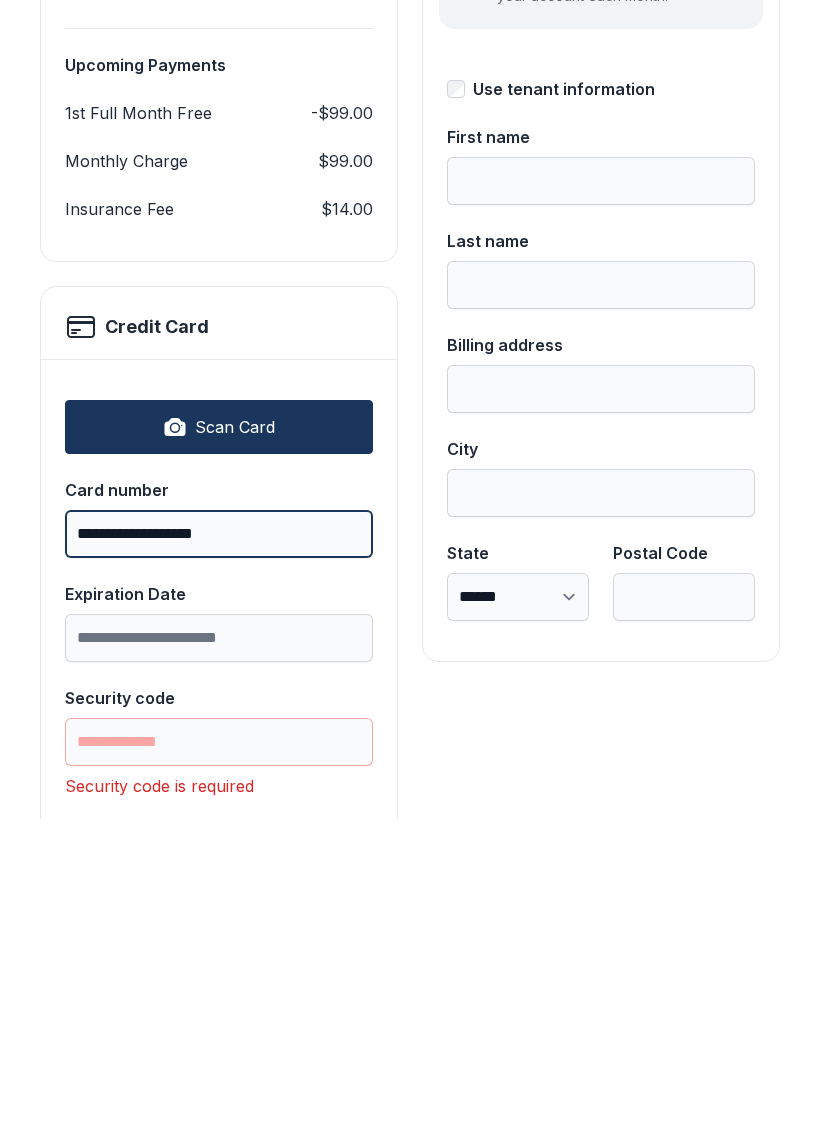 type on "**********" 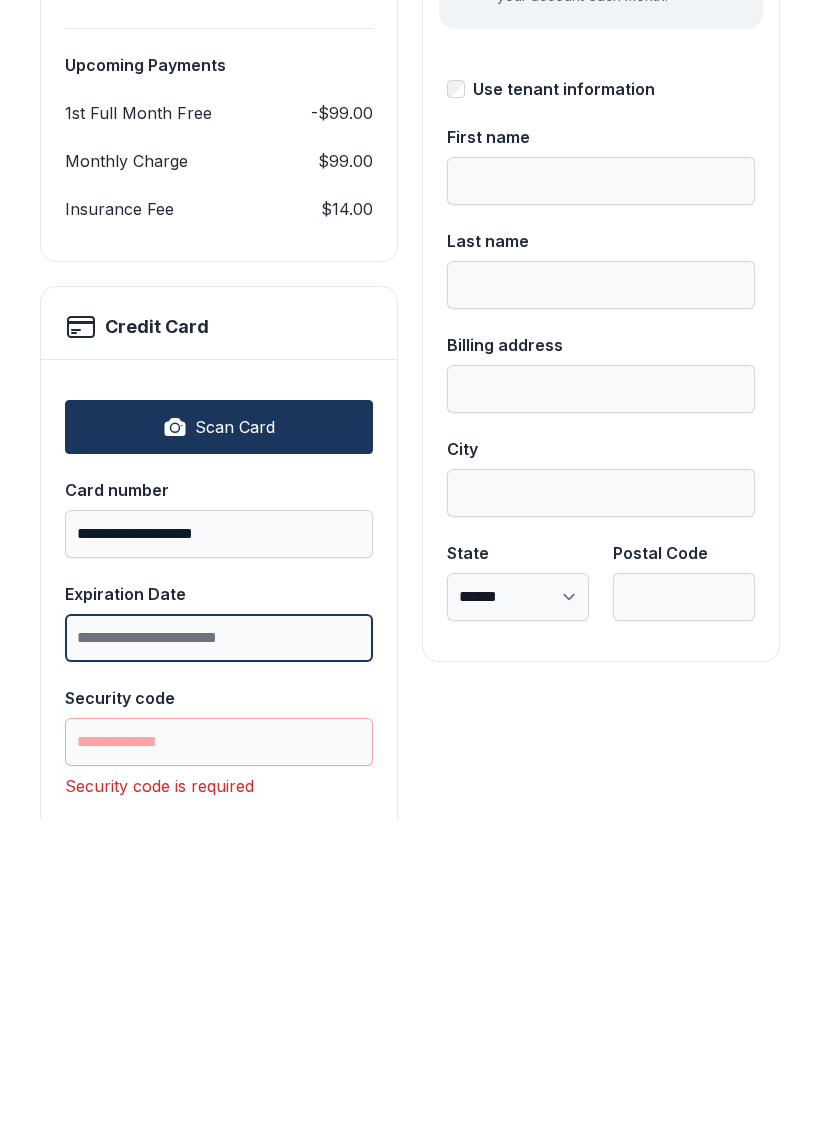 click on "Expiration Date" at bounding box center [219, 955] 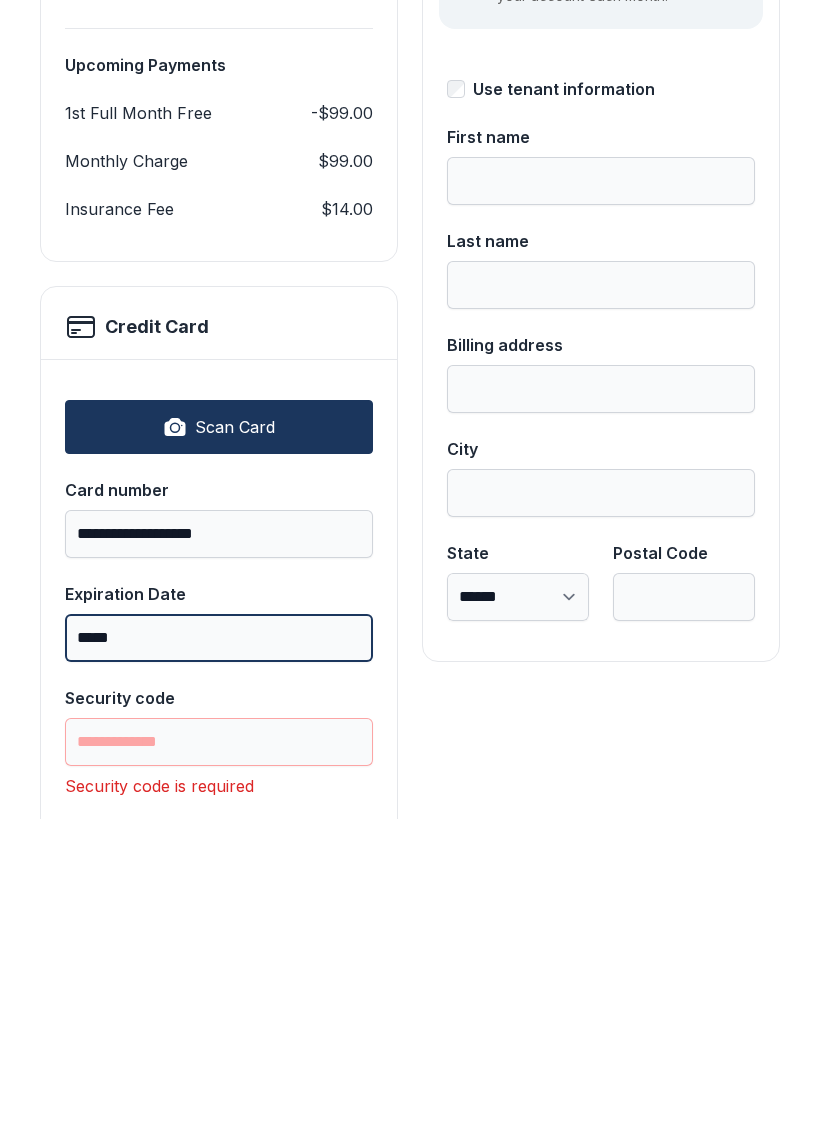 type on "*****" 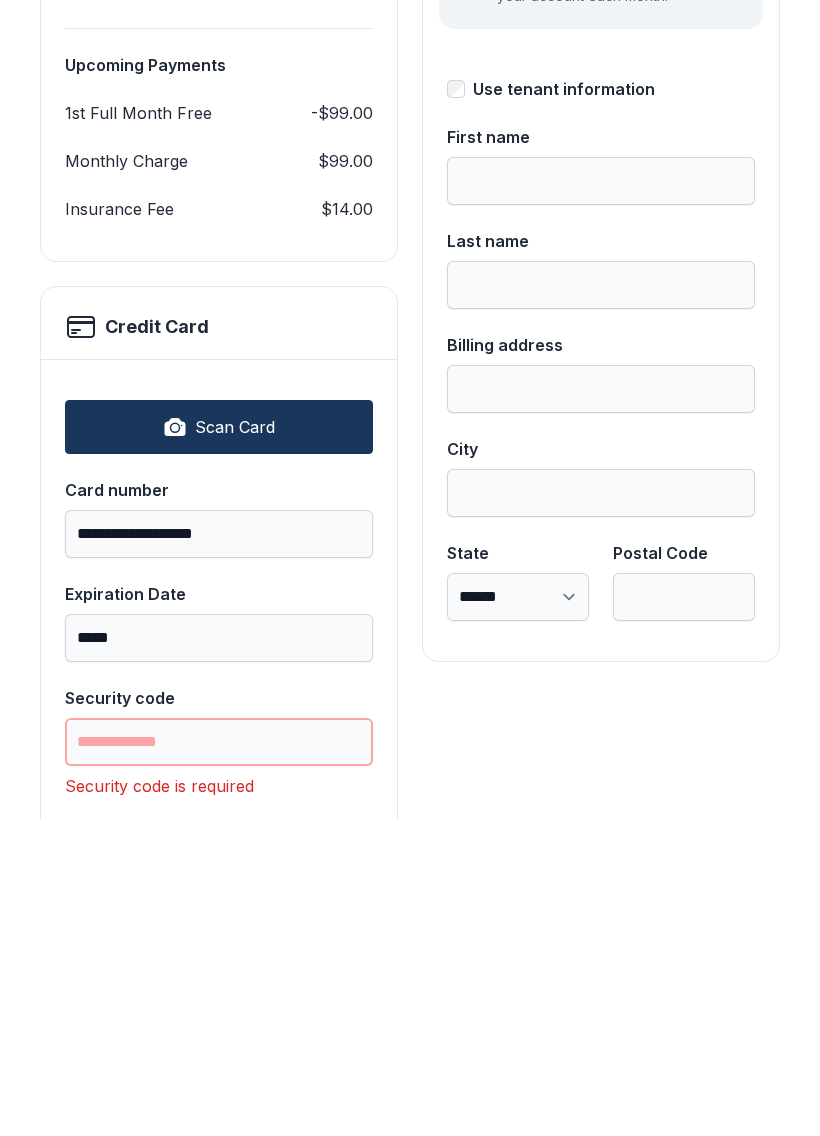 click on "Security code" at bounding box center [219, 1059] 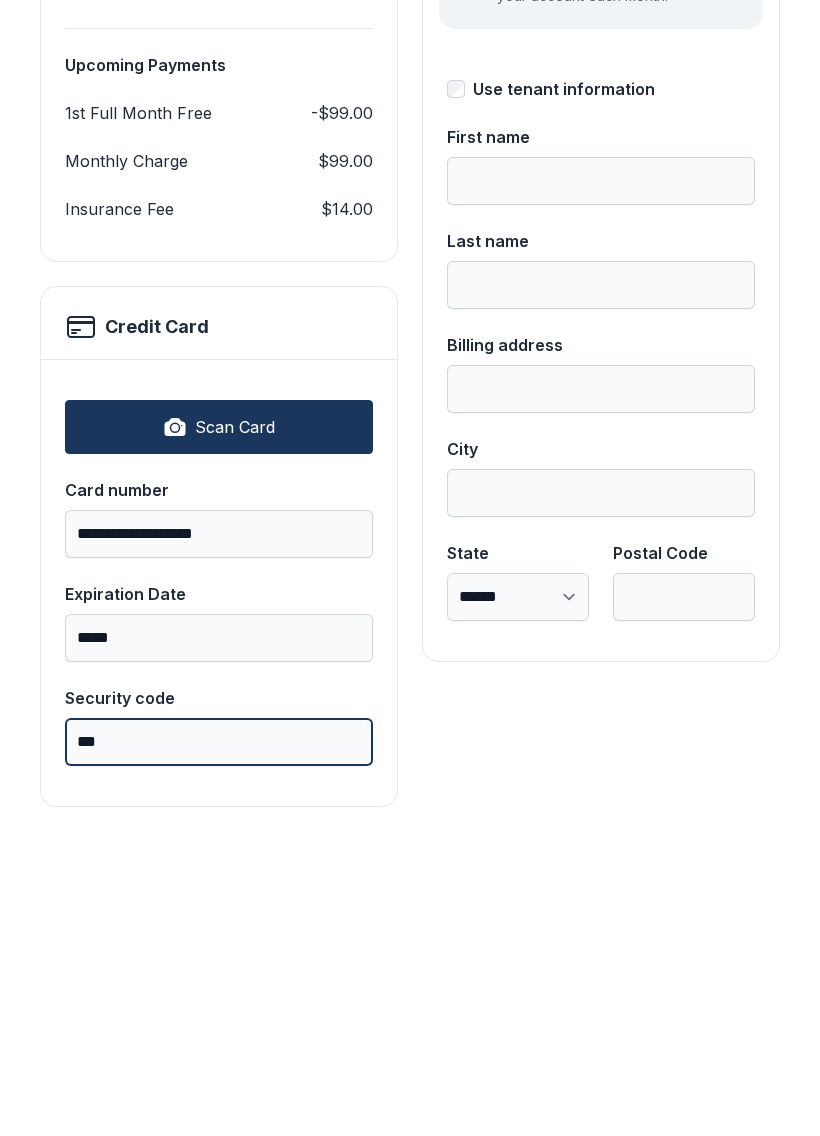 type on "***" 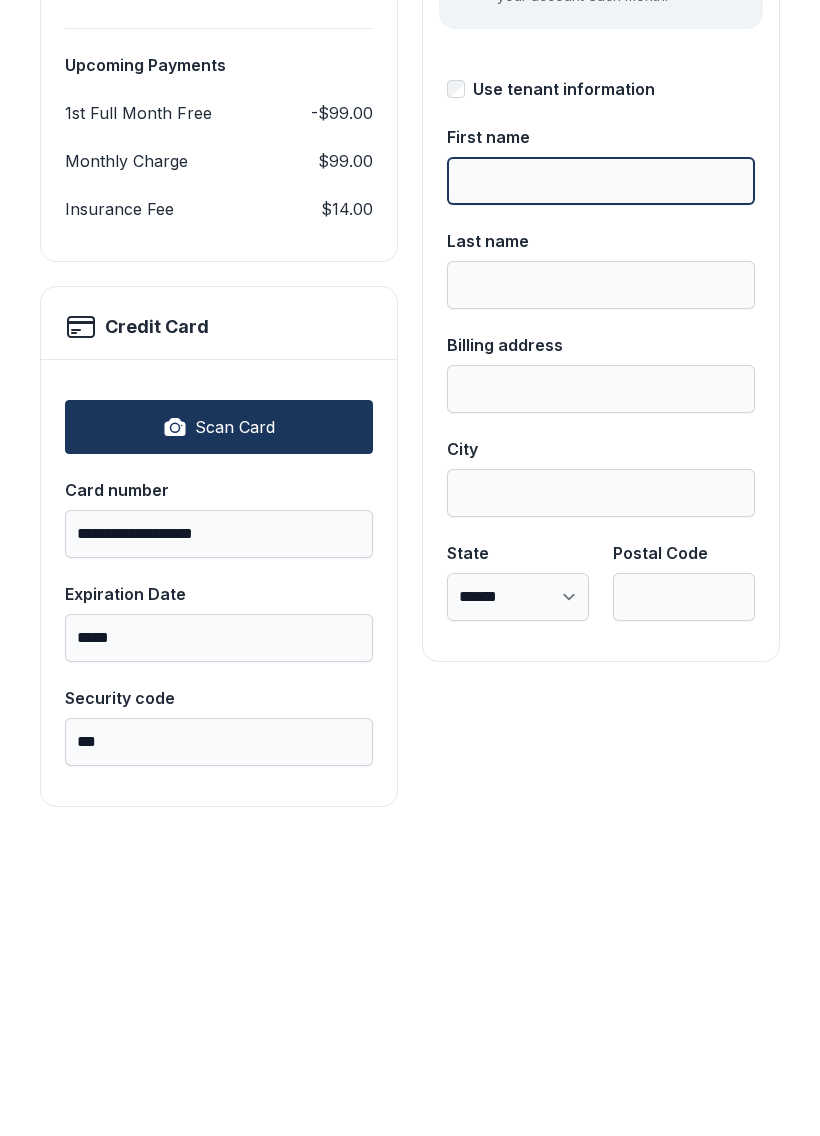 click on "First name" at bounding box center [601, 498] 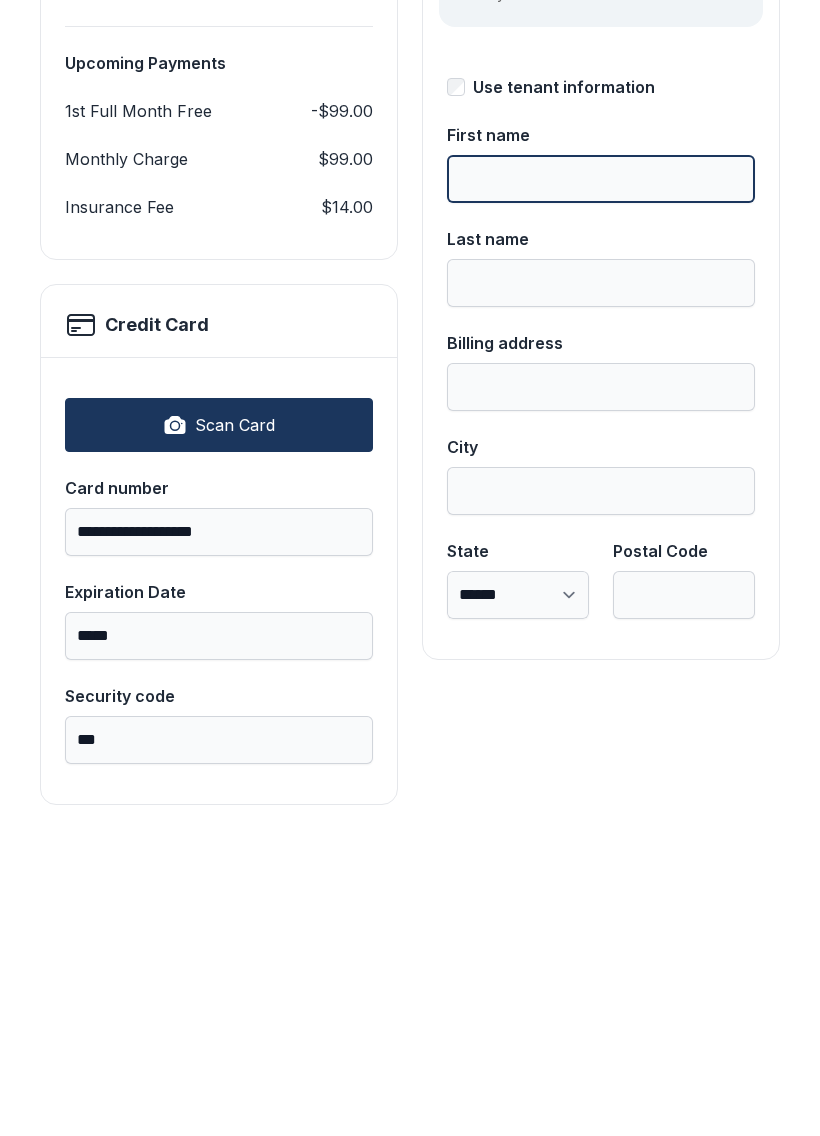 scroll, scrollTop: 339, scrollLeft: 0, axis: vertical 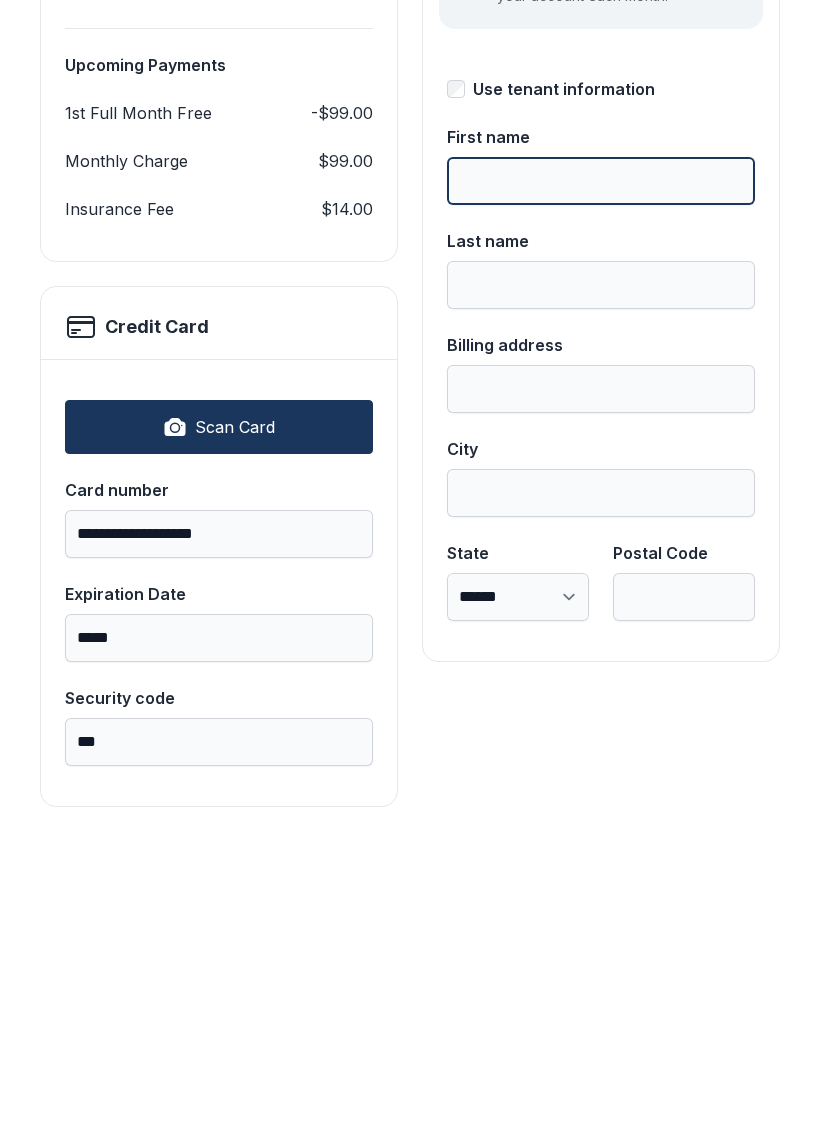 click on "Pay $145.16" at bounding box center (716, 231) 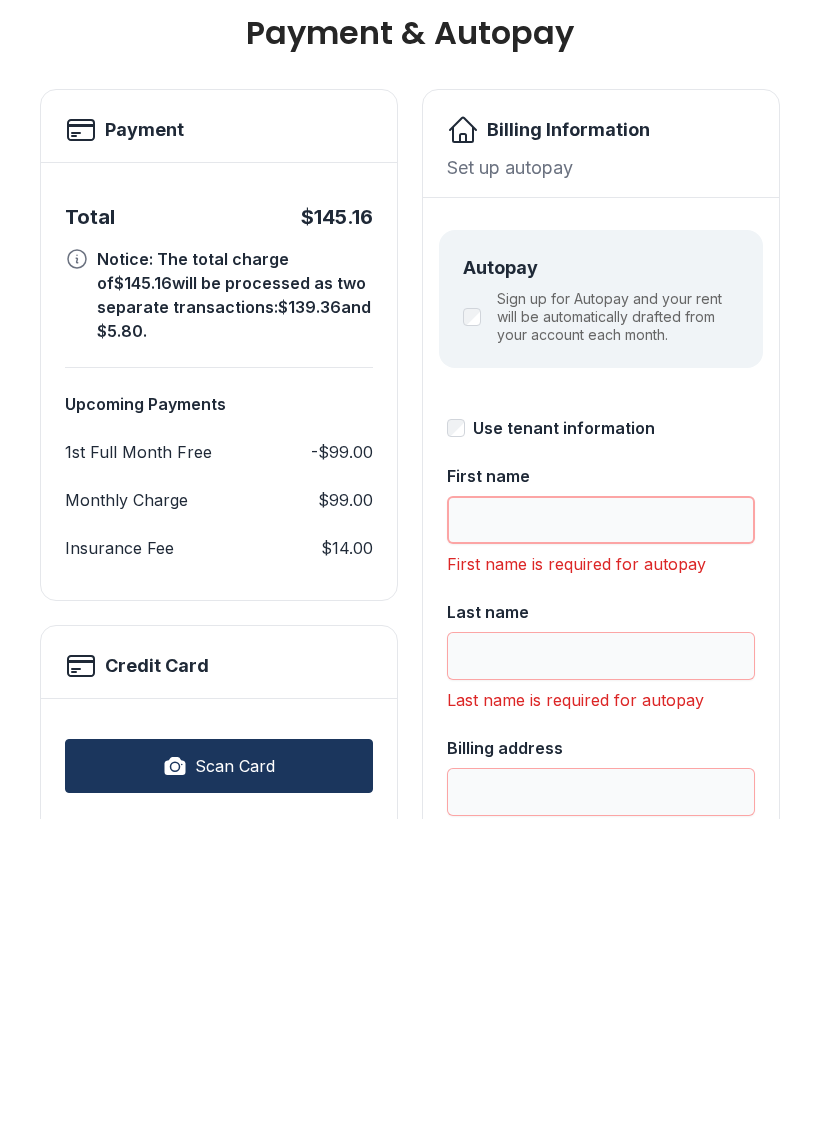 scroll, scrollTop: 0, scrollLeft: 0, axis: both 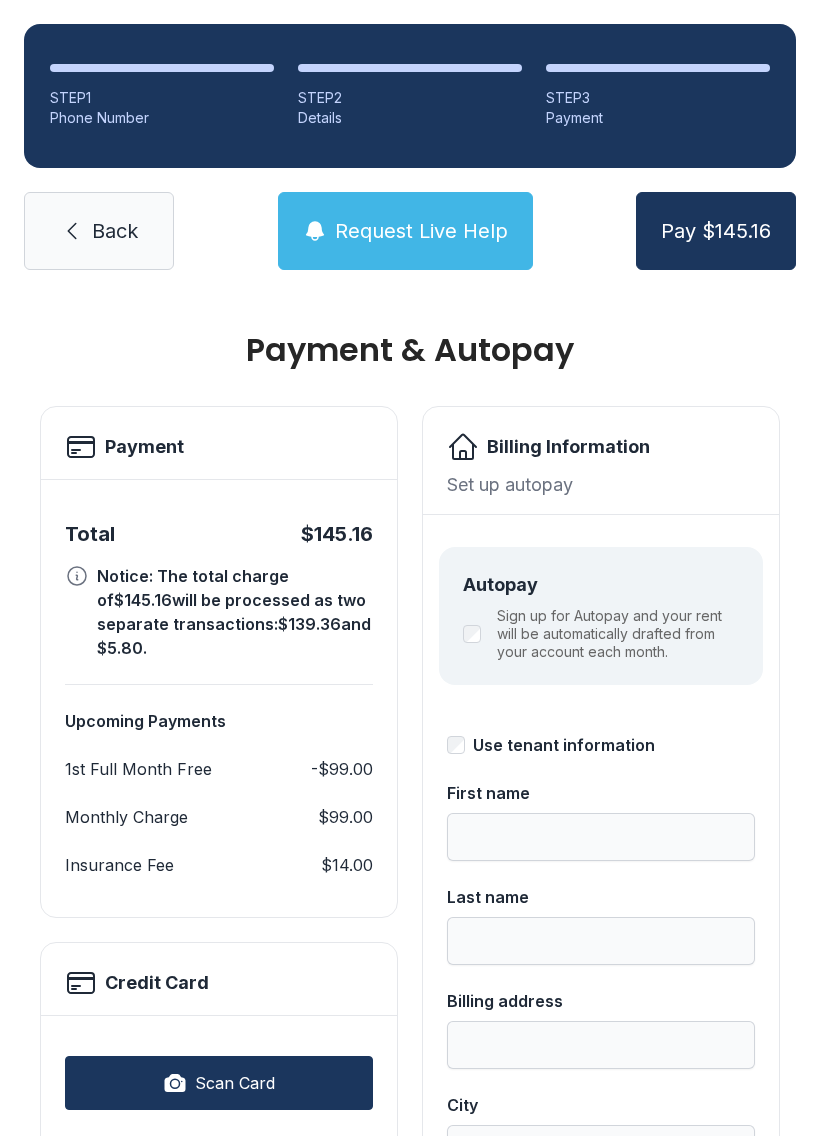 click on "Pay $145.16" at bounding box center [716, 231] 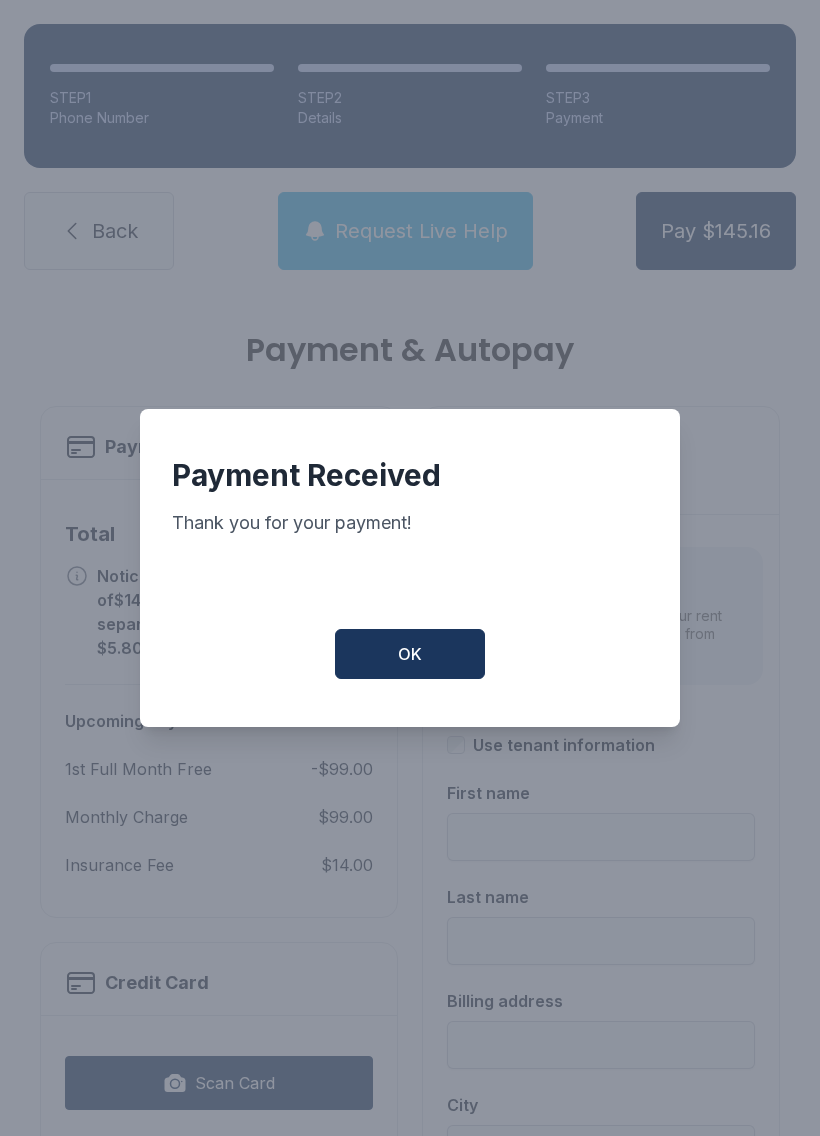 click on "OK" at bounding box center [410, 654] 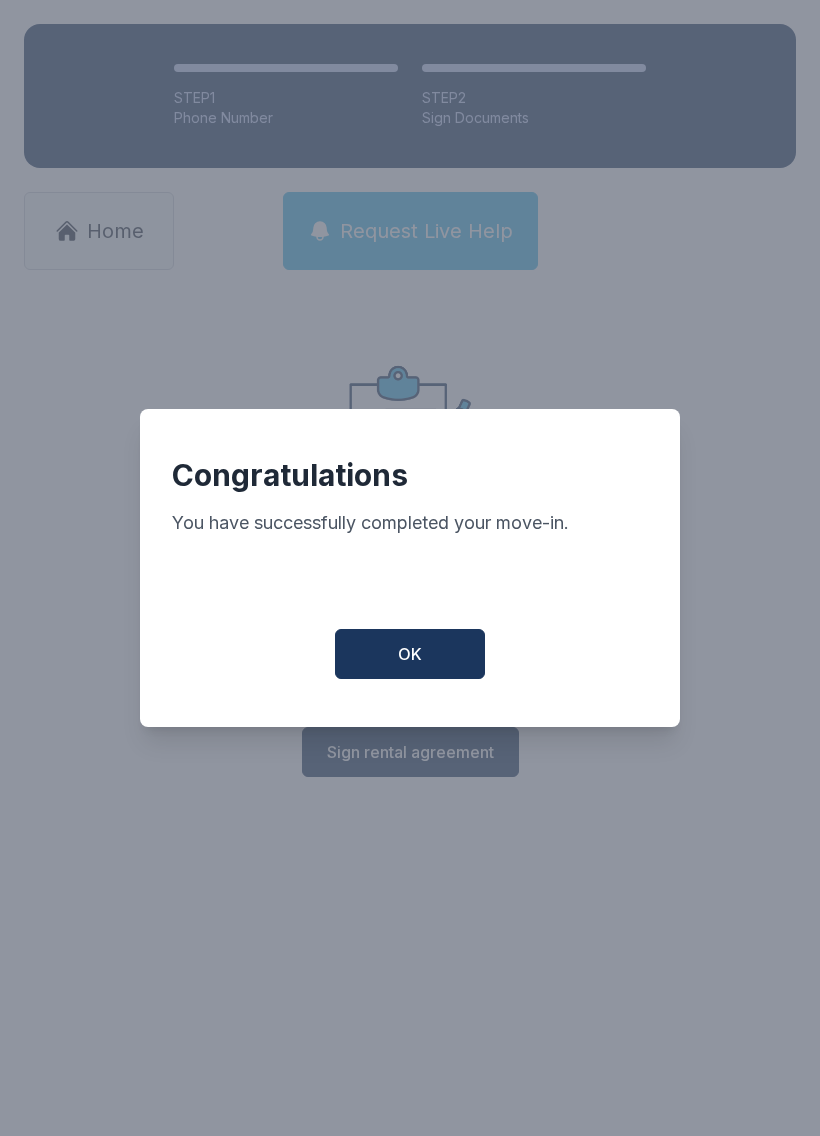 click on "OK" at bounding box center (410, 654) 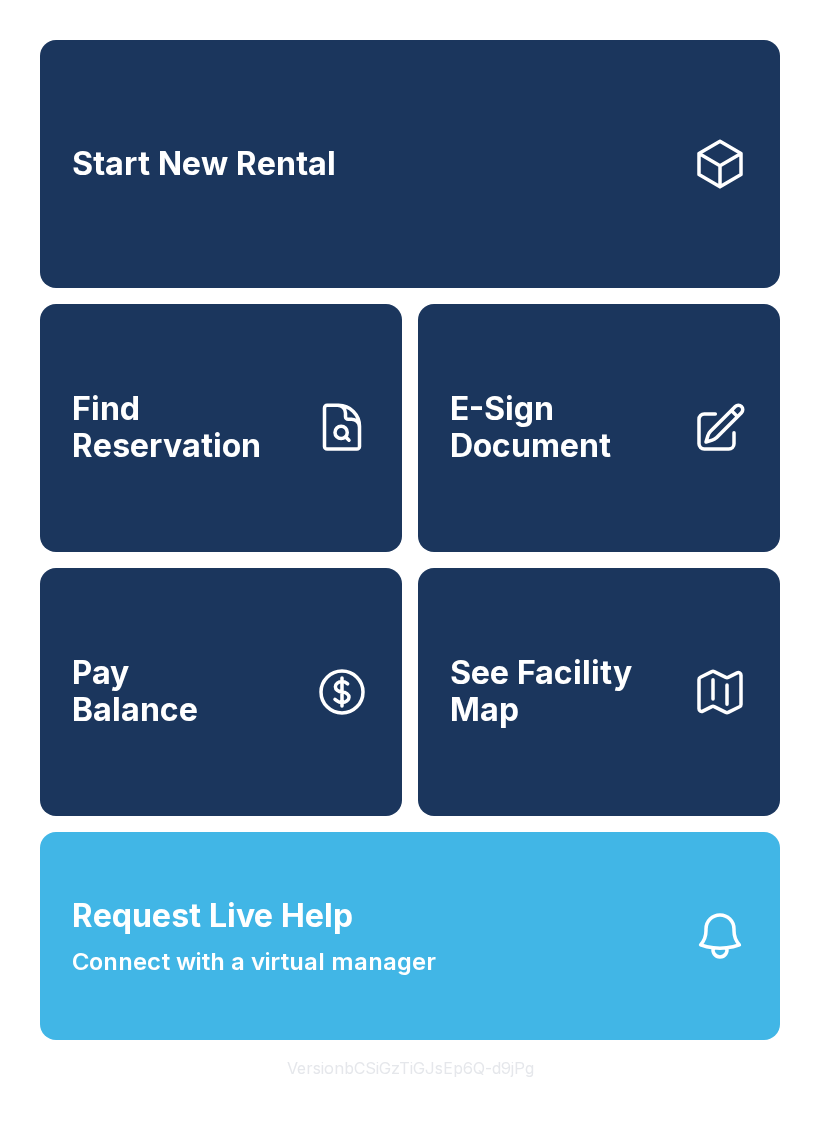 click on "Request Live Help Connect with a virtual manager" at bounding box center (410, 936) 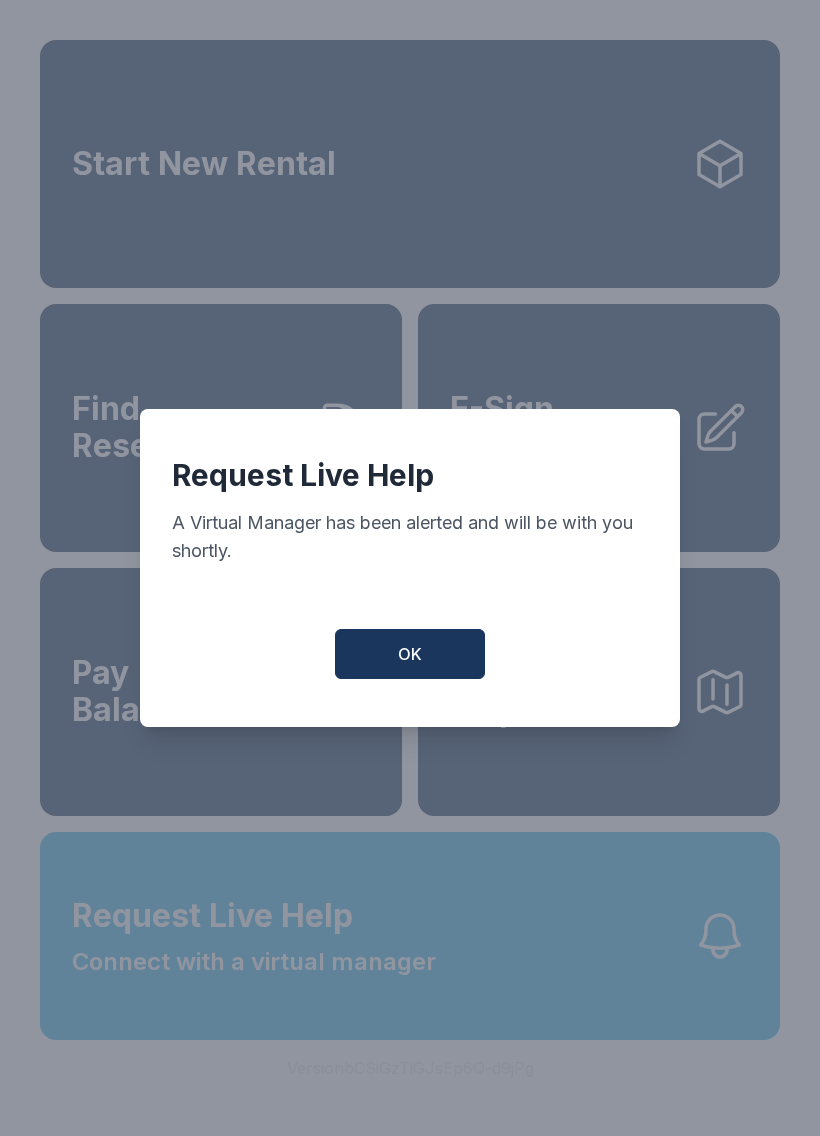 click on "OK" at bounding box center (410, 654) 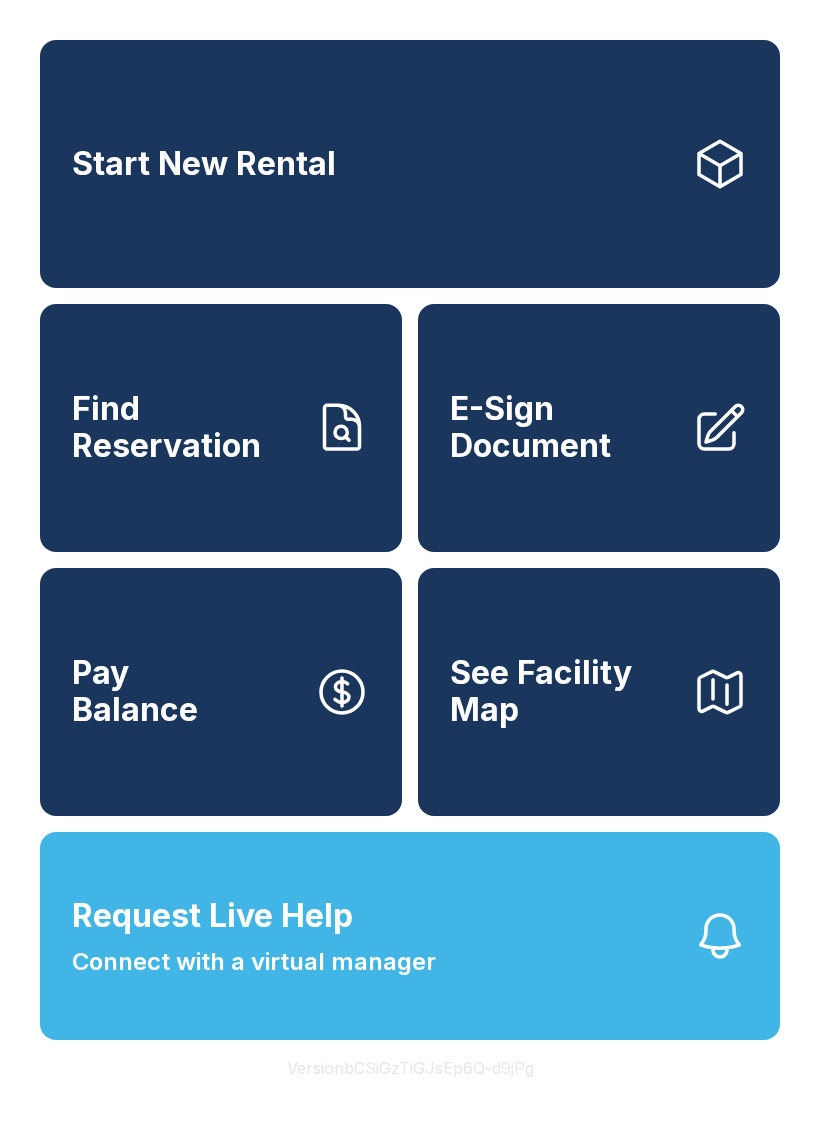 click on "Request Live Help Connect with a virtual manager" at bounding box center (410, 936) 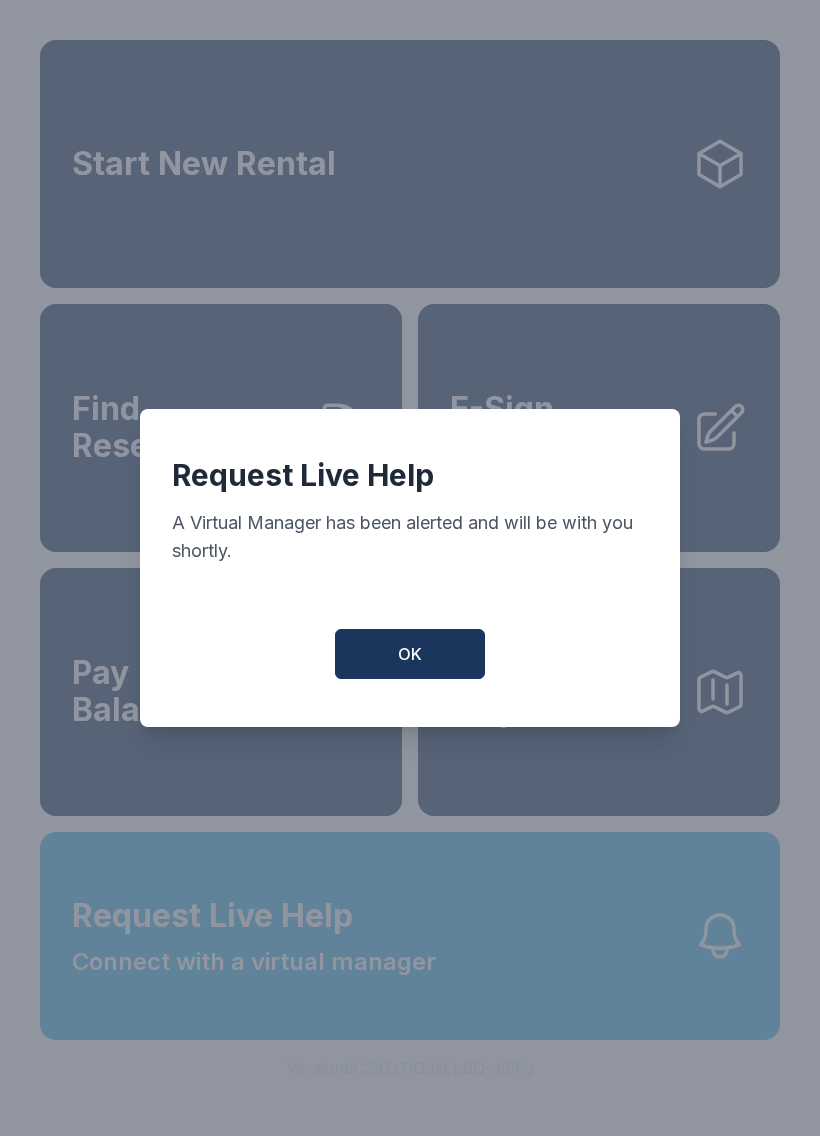 click on "OK" at bounding box center (410, 654) 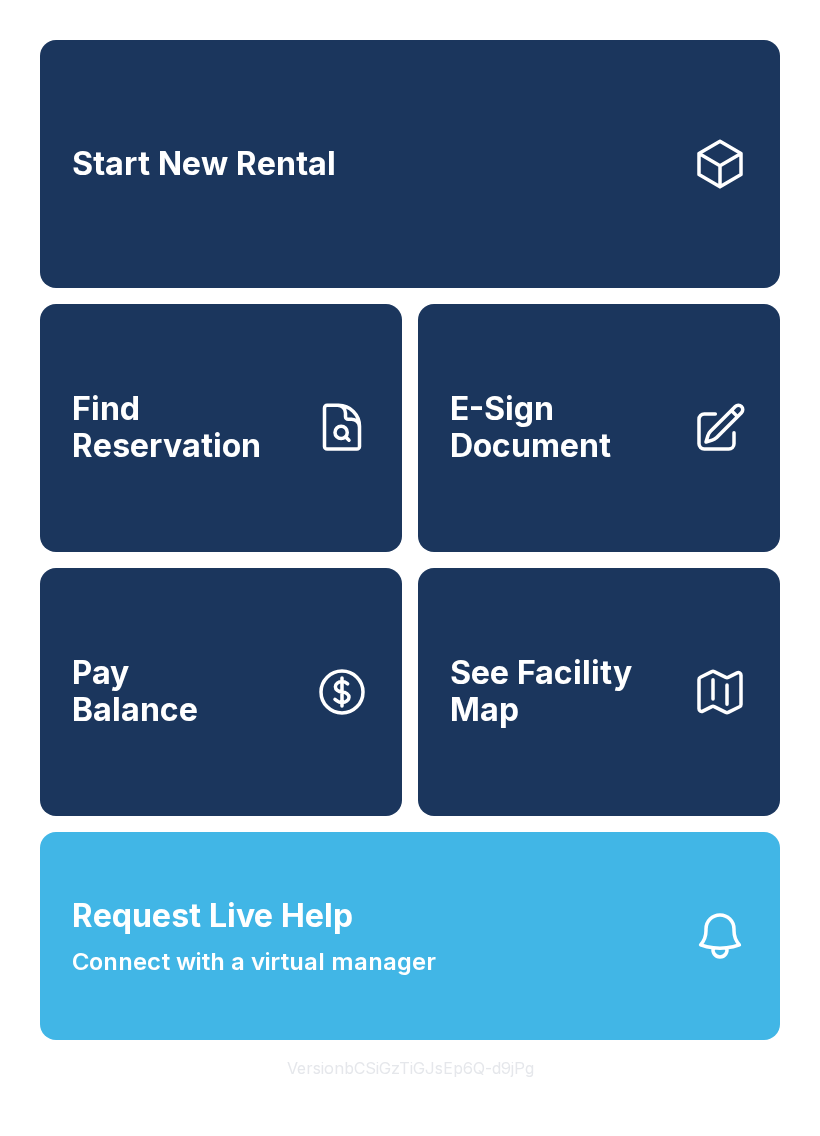 click on "Request Live Help Connect with a virtual manager" at bounding box center [410, 936] 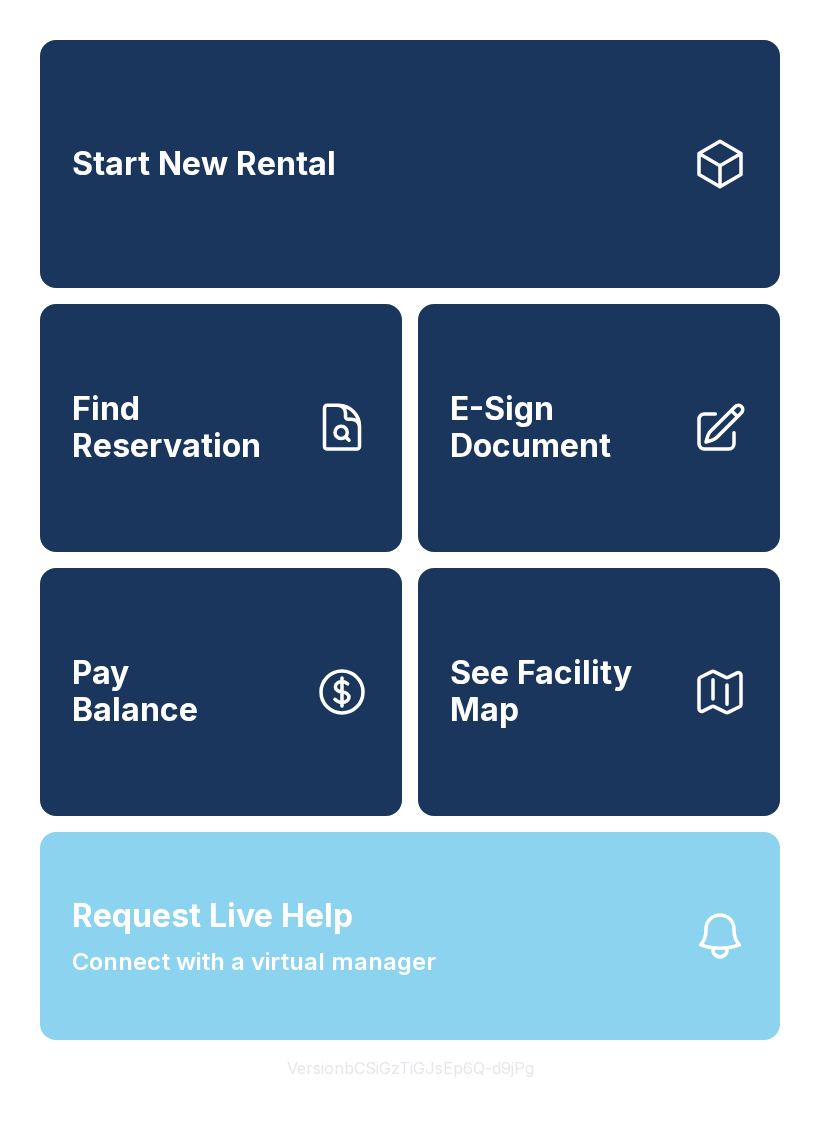 click at bounding box center (720, 936) 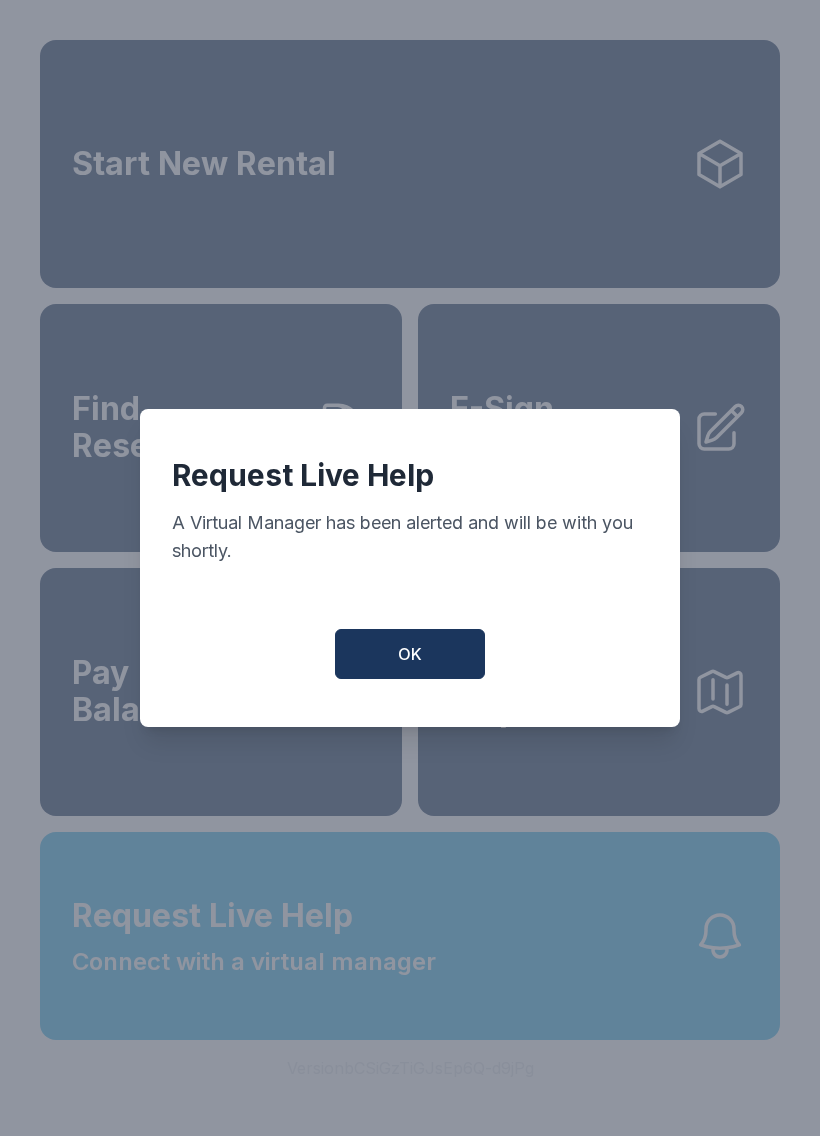 click on "OK" at bounding box center [410, 654] 